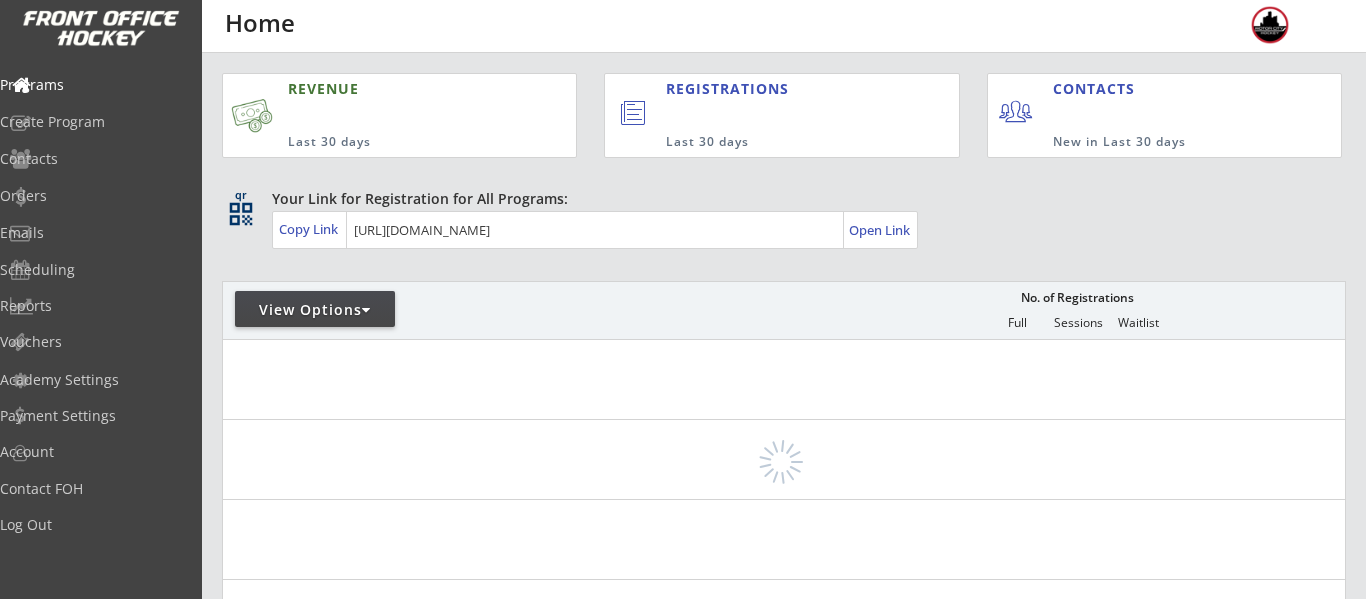 scroll, scrollTop: 0, scrollLeft: 0, axis: both 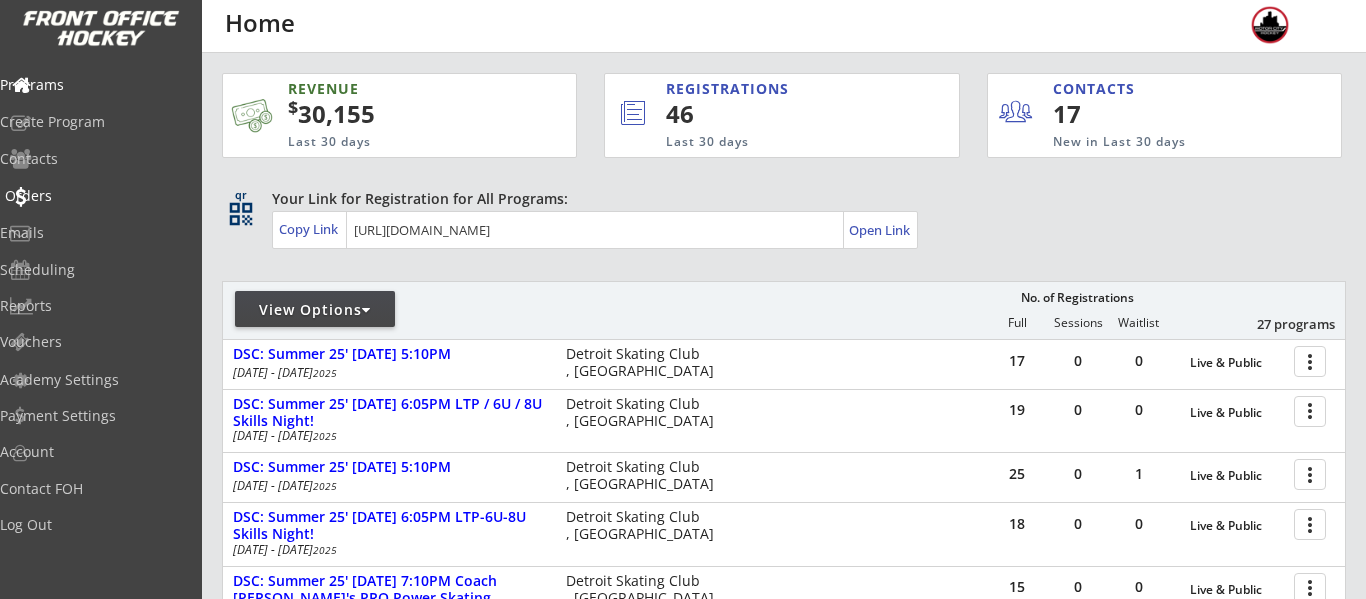click on "Orders" at bounding box center (95, 196) 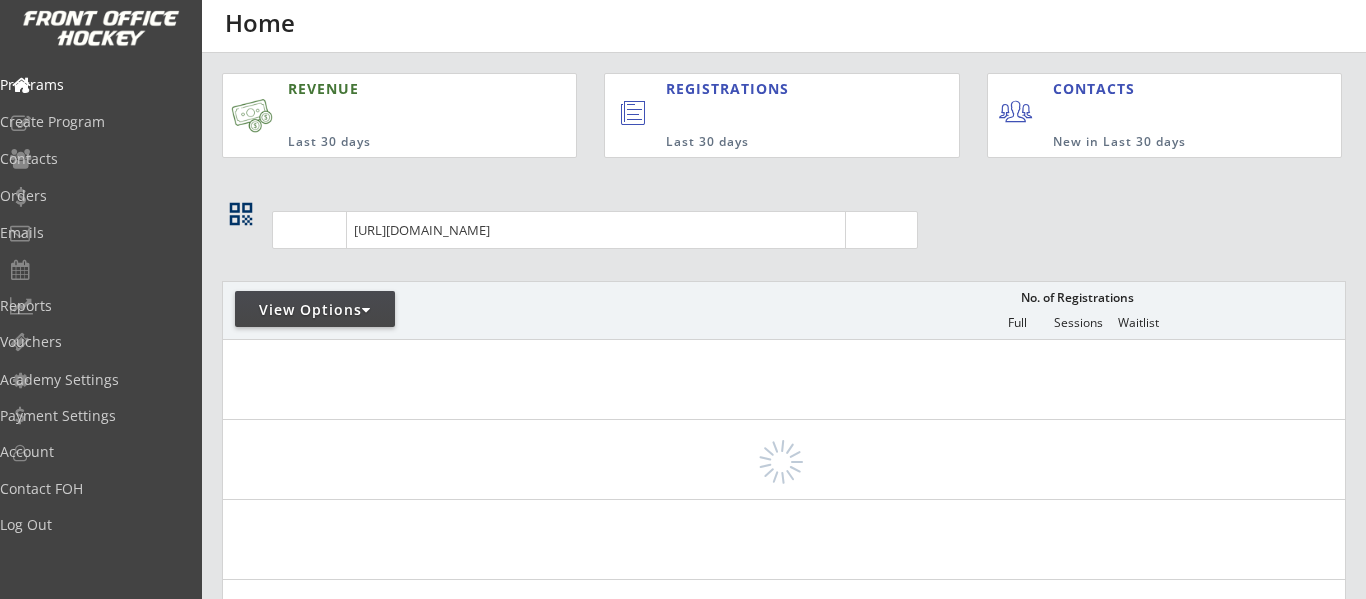 scroll, scrollTop: 0, scrollLeft: 0, axis: both 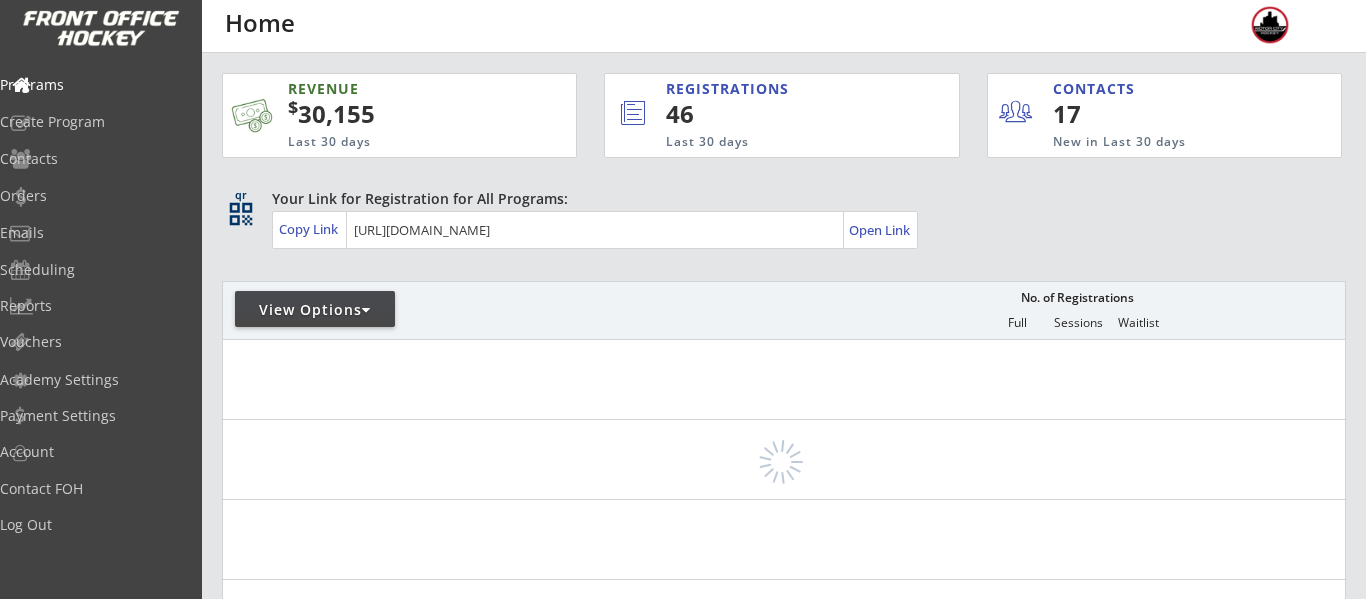 click on "View Options" at bounding box center (315, 310) 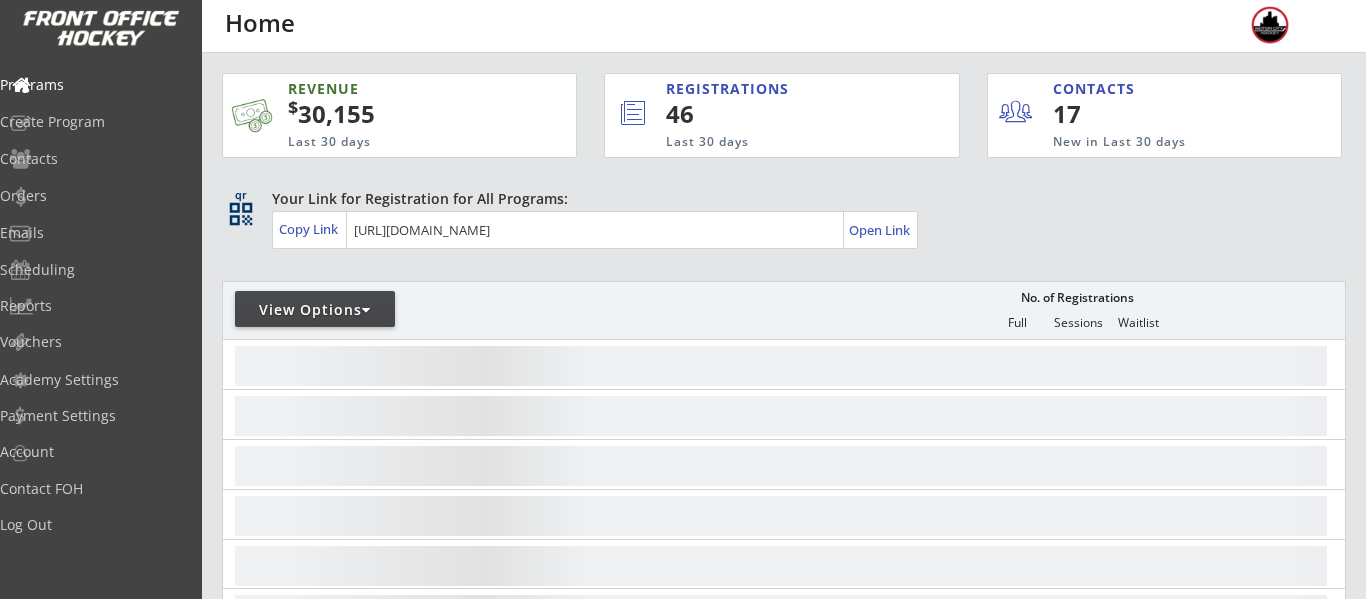 select on ""Upcoming Programs"" 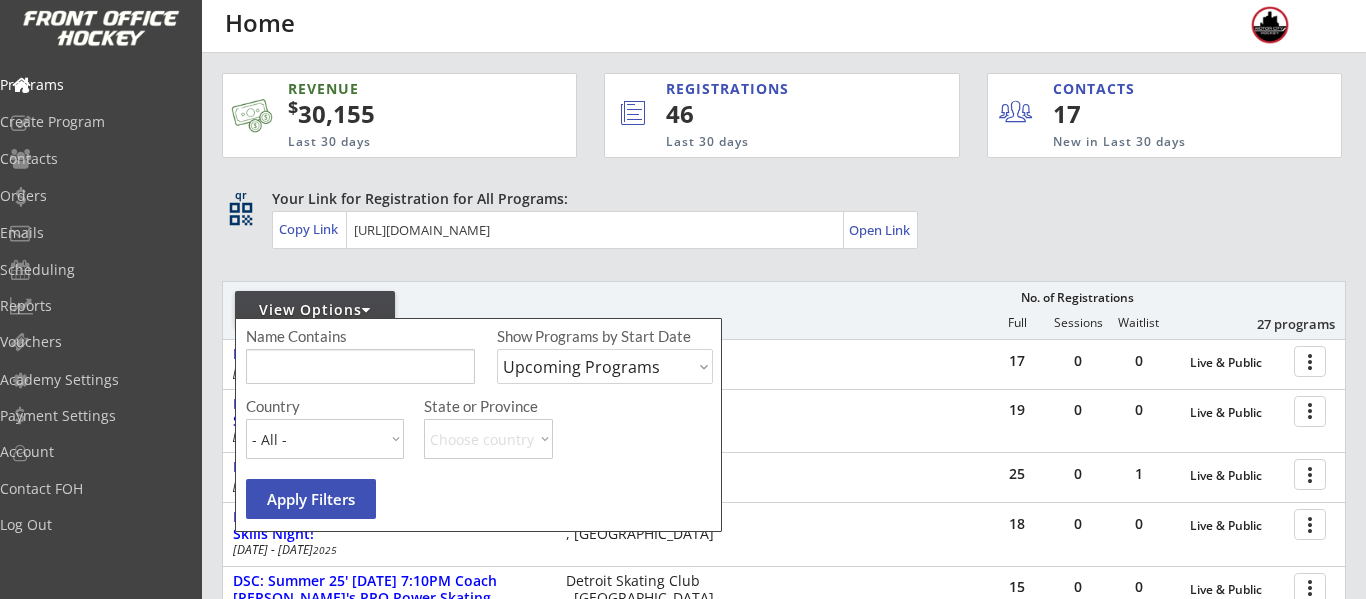click at bounding box center (360, 366) 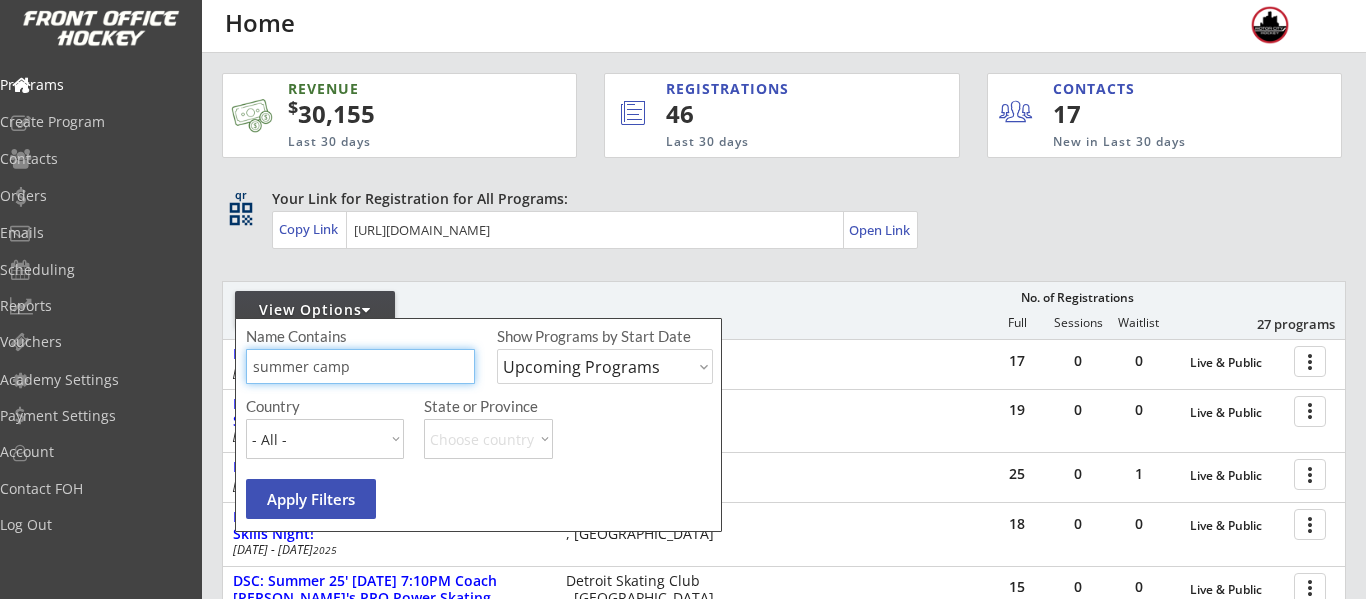 type on "summer camp" 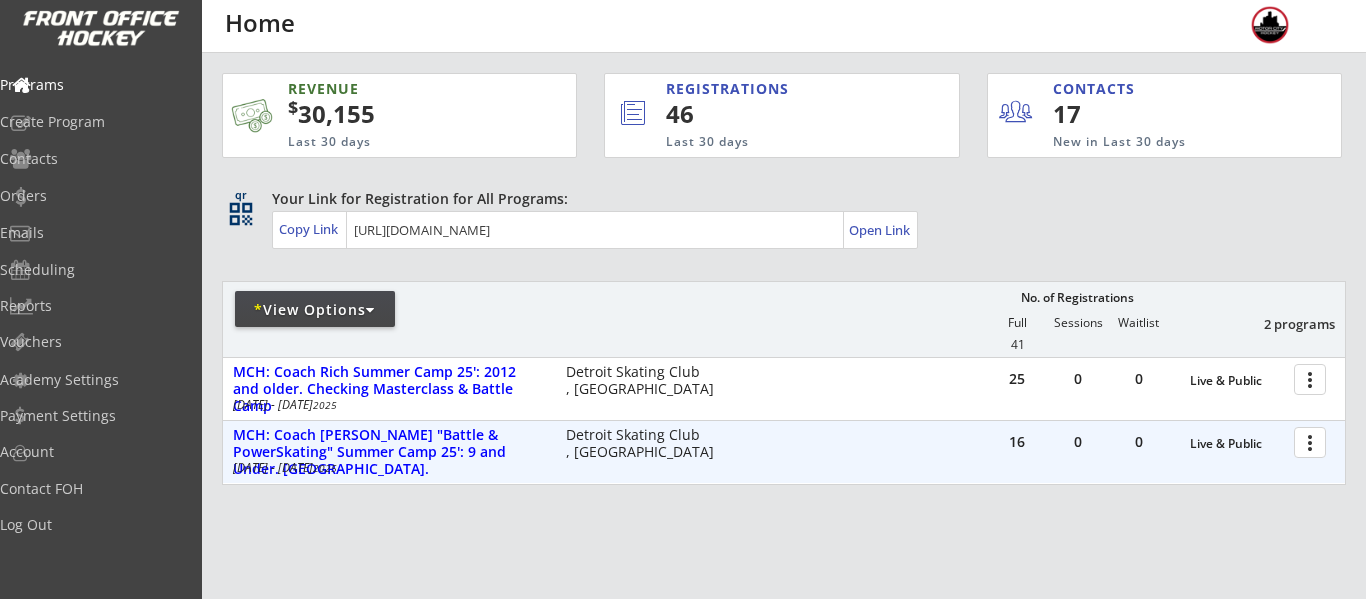 click at bounding box center [1313, 441] 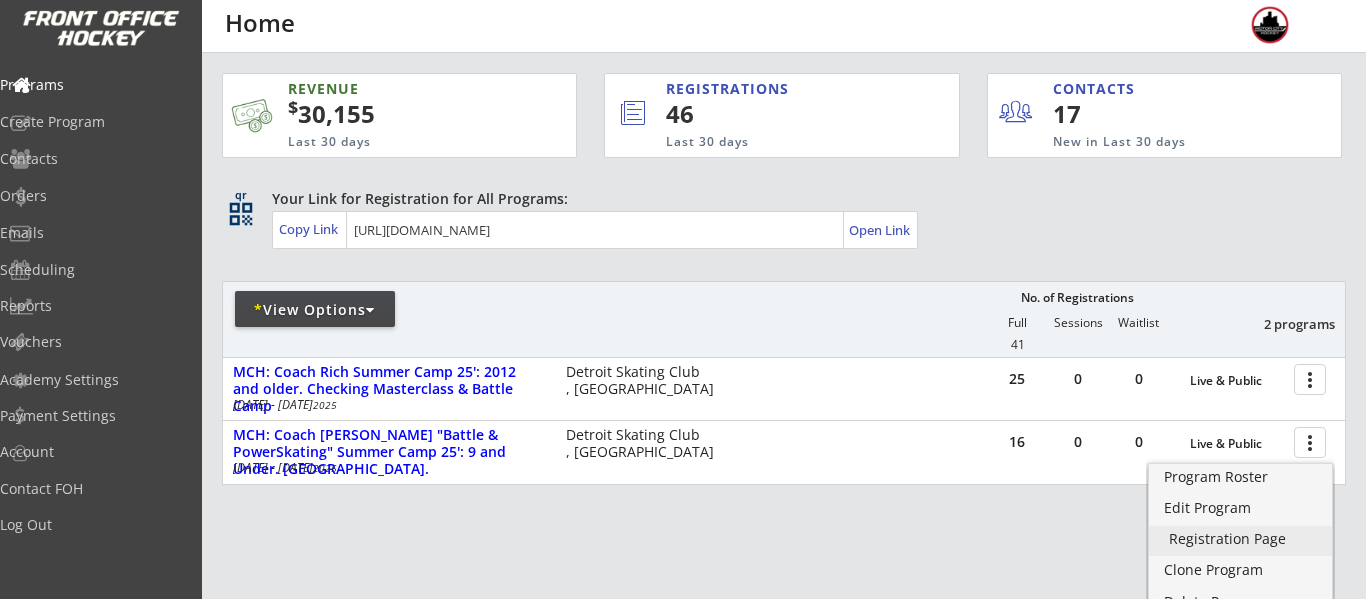 click on "Registration Page" at bounding box center (1240, 539) 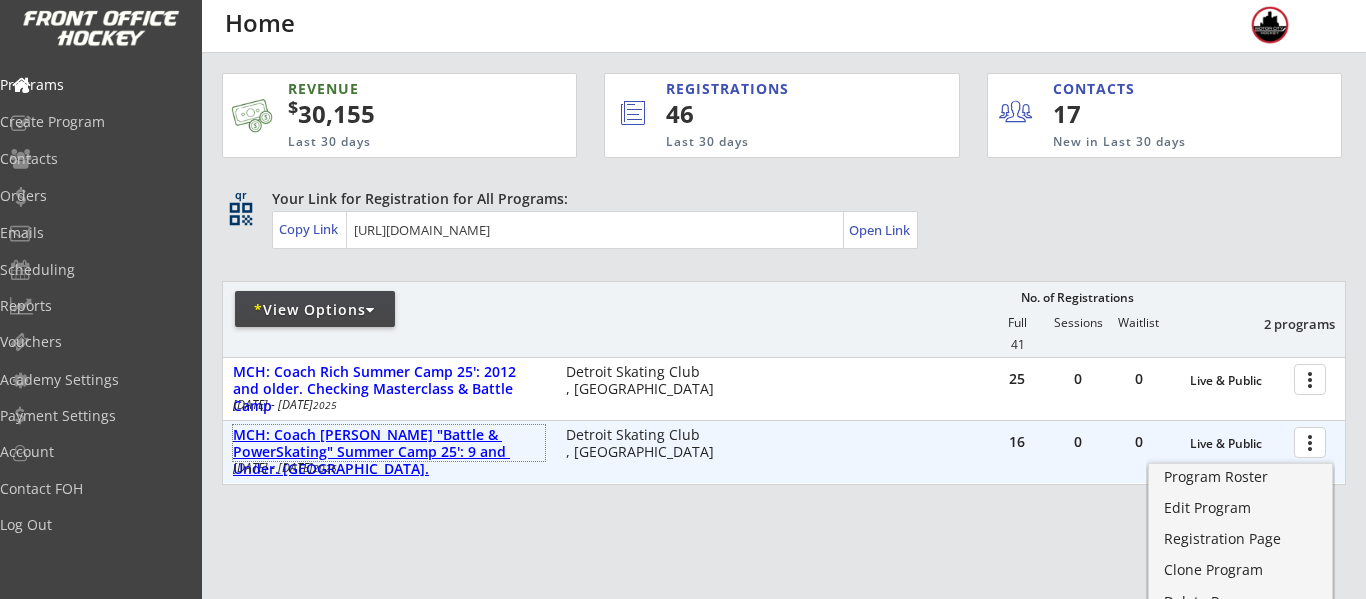 click on "MCH: Coach [PERSON_NAME] "Battle & PowerSkating" Summer Camp 25': 9 and Under. [GEOGRAPHIC_DATA]." at bounding box center [389, 452] 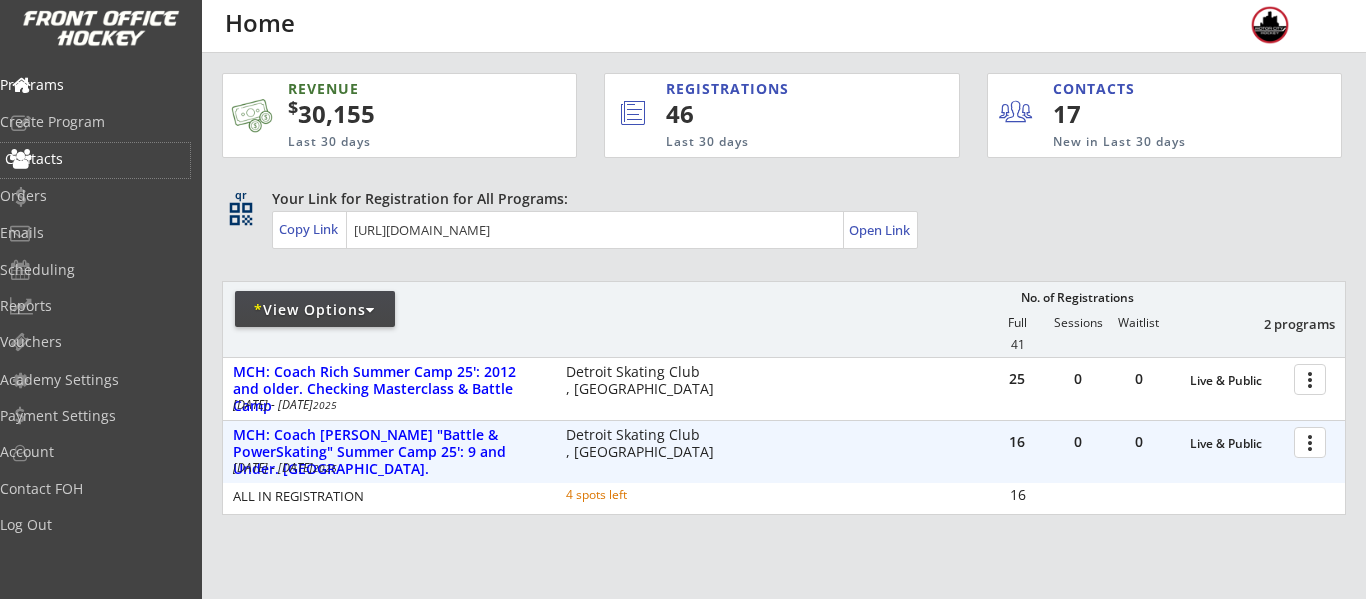 drag, startPoint x: 64, startPoint y: 172, endPoint x: 69, endPoint y: 188, distance: 16.763054 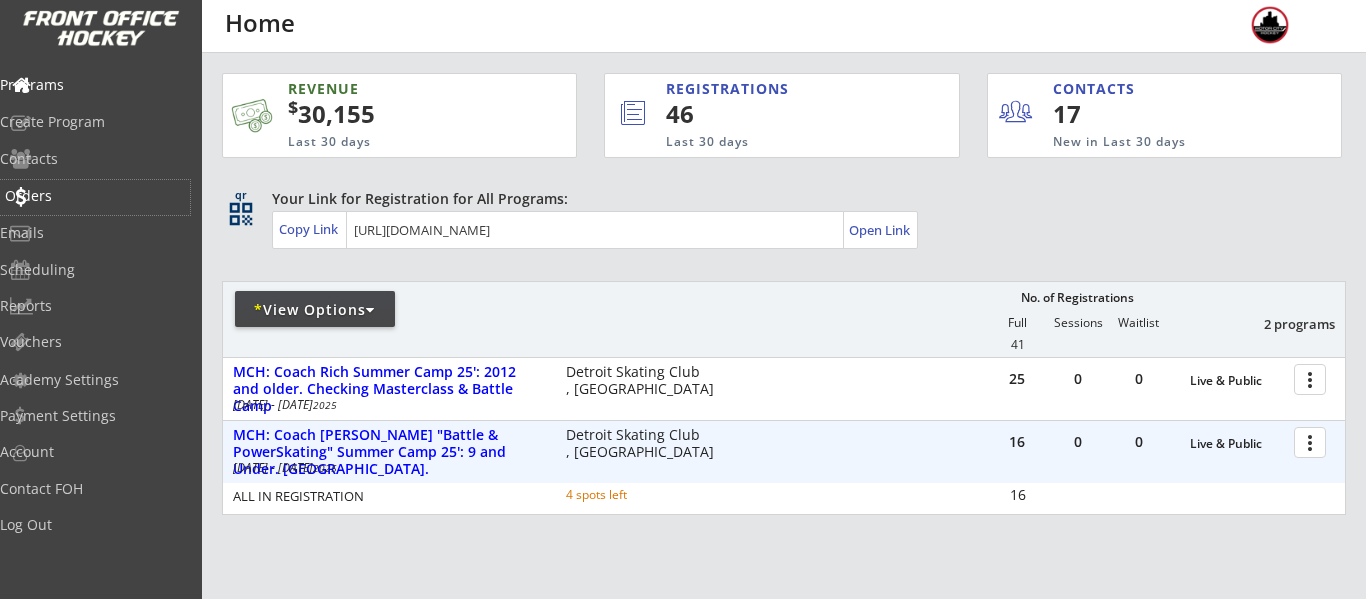 click on "Orders" at bounding box center (95, 196) 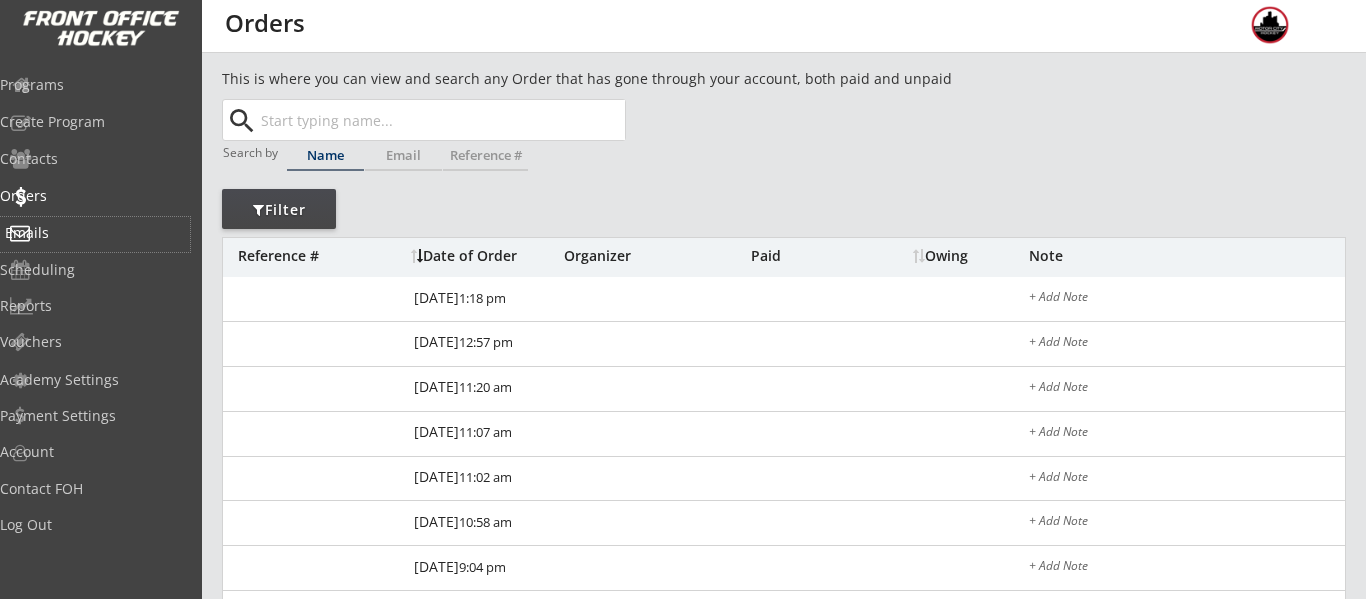 click on "Emails" at bounding box center [95, 233] 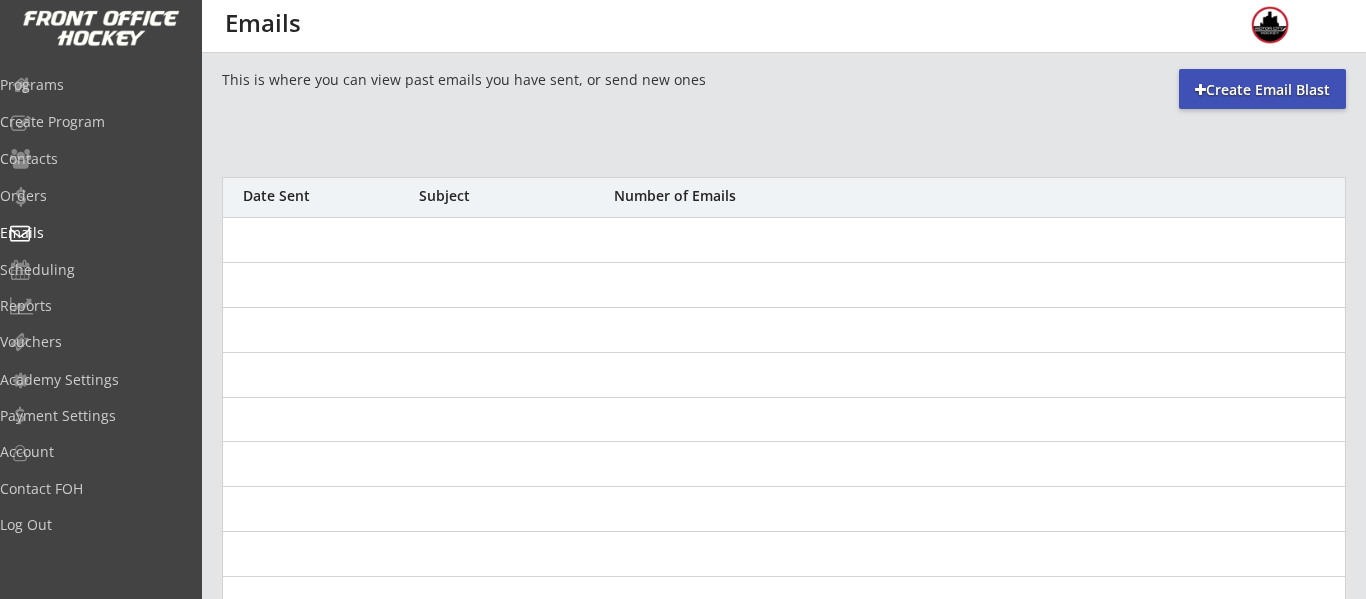 click on "This is where you can view past emails you have sent, or send new ones   Create Email Blast Date Sent Subject Number of Emails" at bounding box center [784, 652] 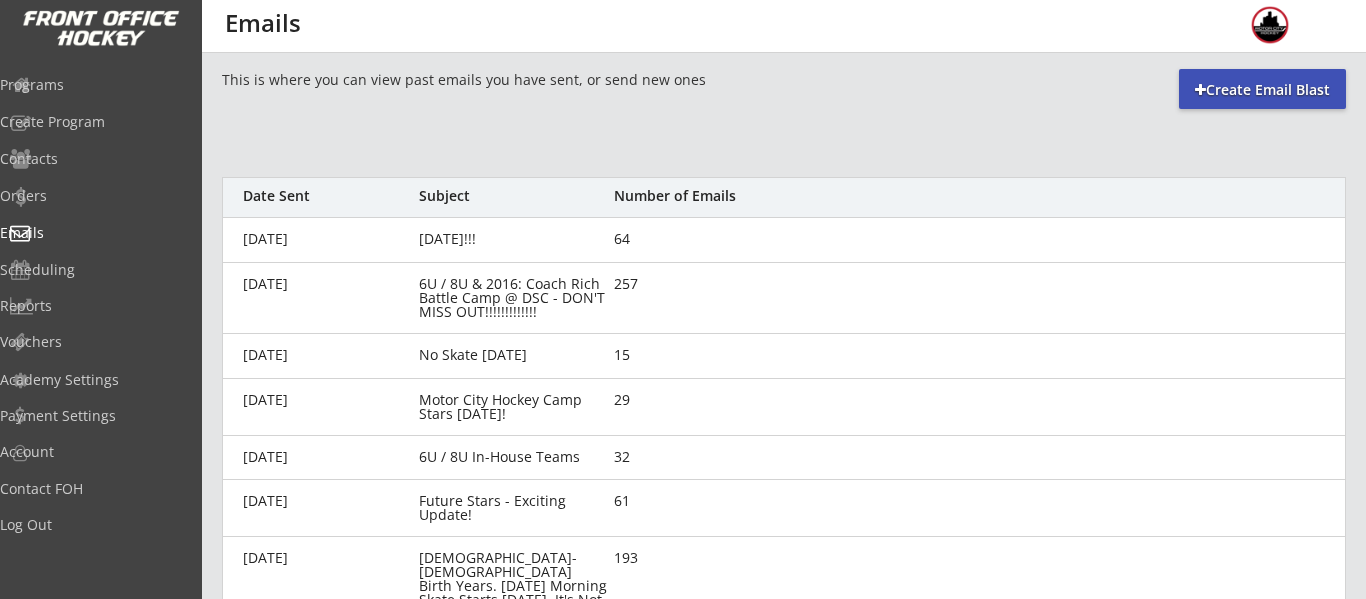 click on "Create Email Blast" at bounding box center (1262, 90) 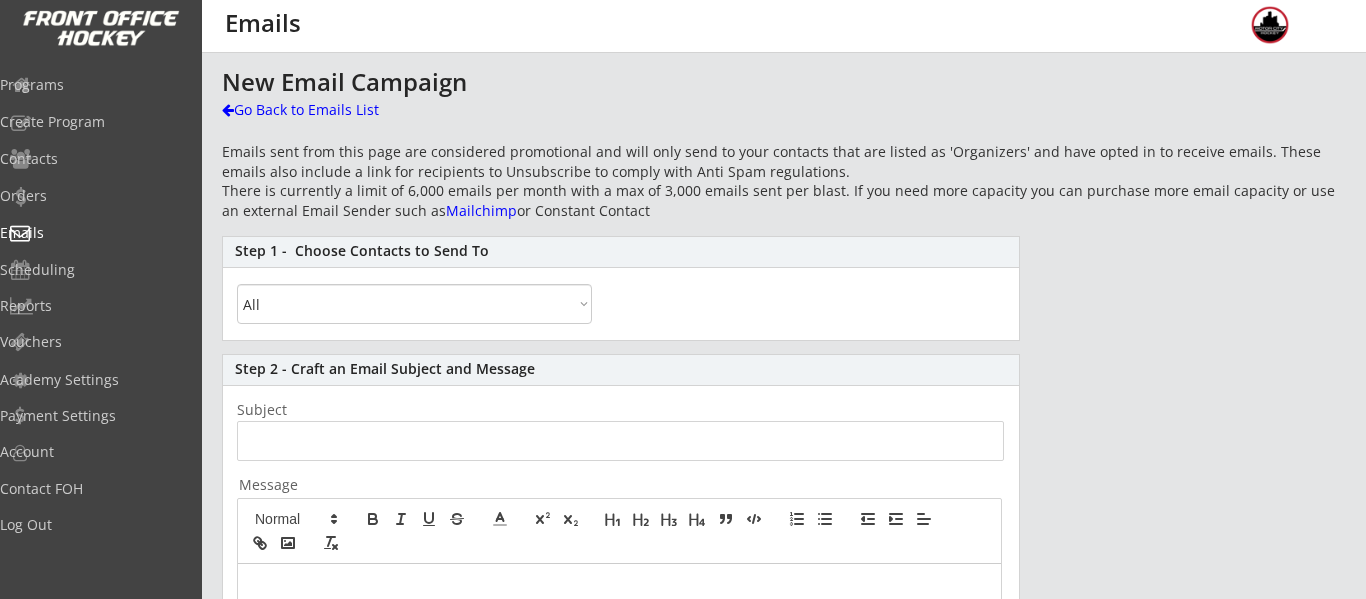 click on "All By Specific Programs Within Birth Year Range" at bounding box center (414, 304) 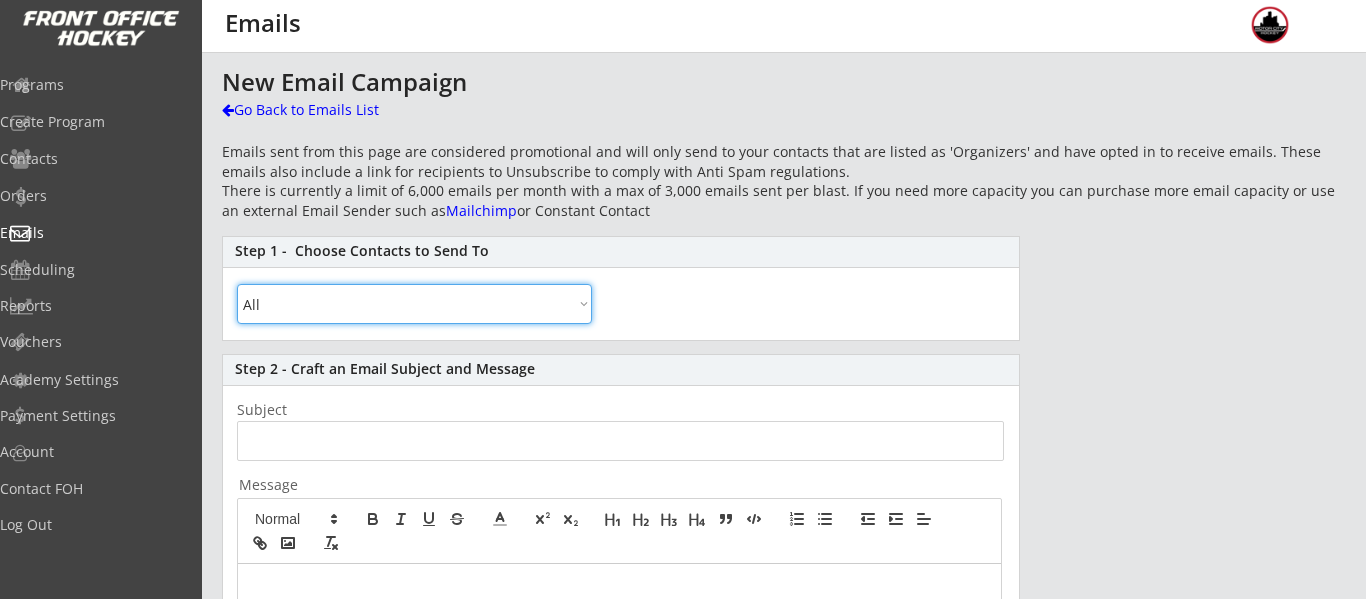 select on ""By Specific Programs"" 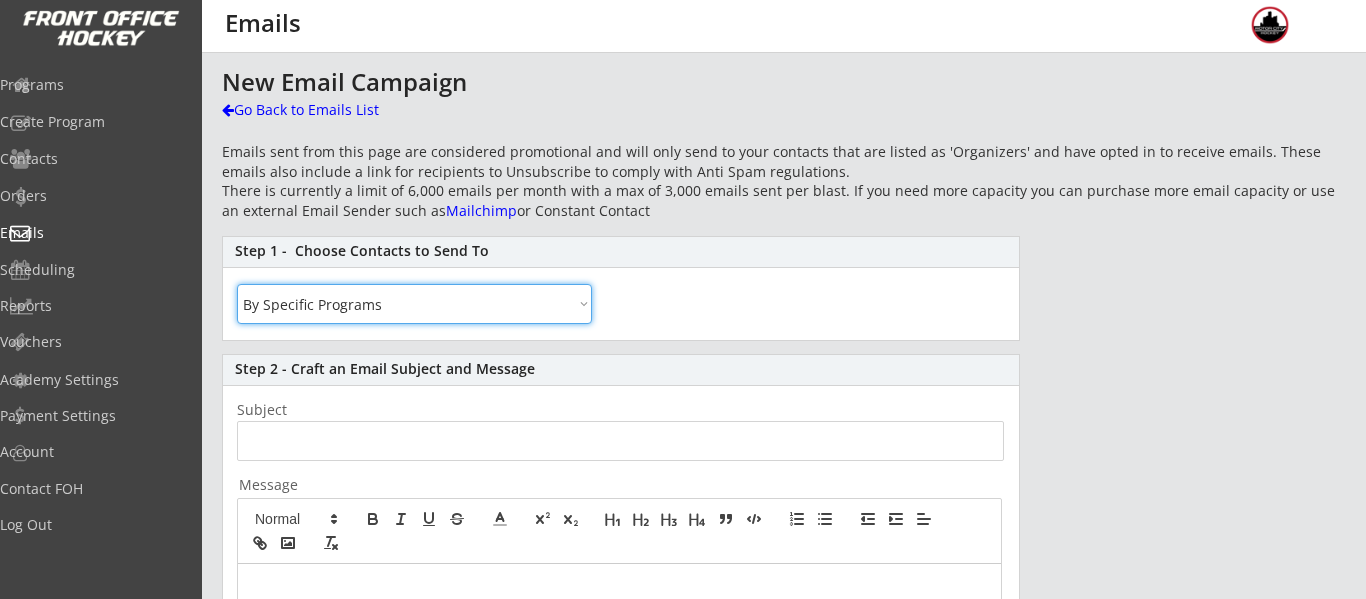 click on "All By Specific Programs Within Birth Year Range" at bounding box center (414, 304) 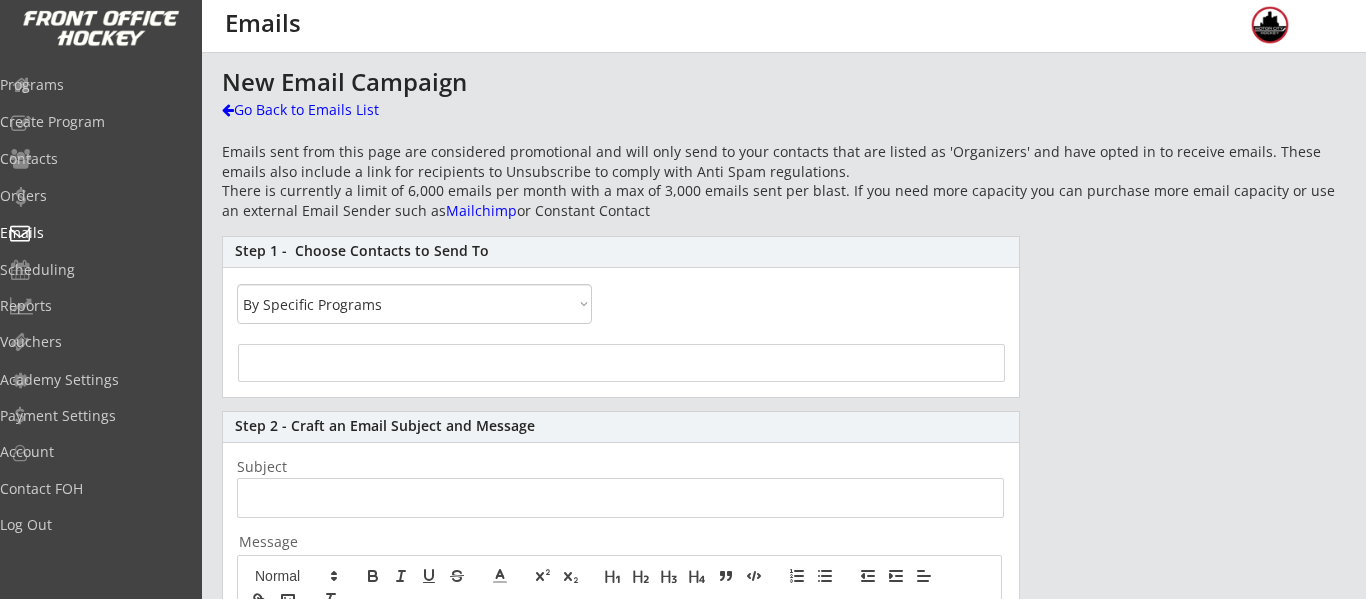 click at bounding box center [621, 363] 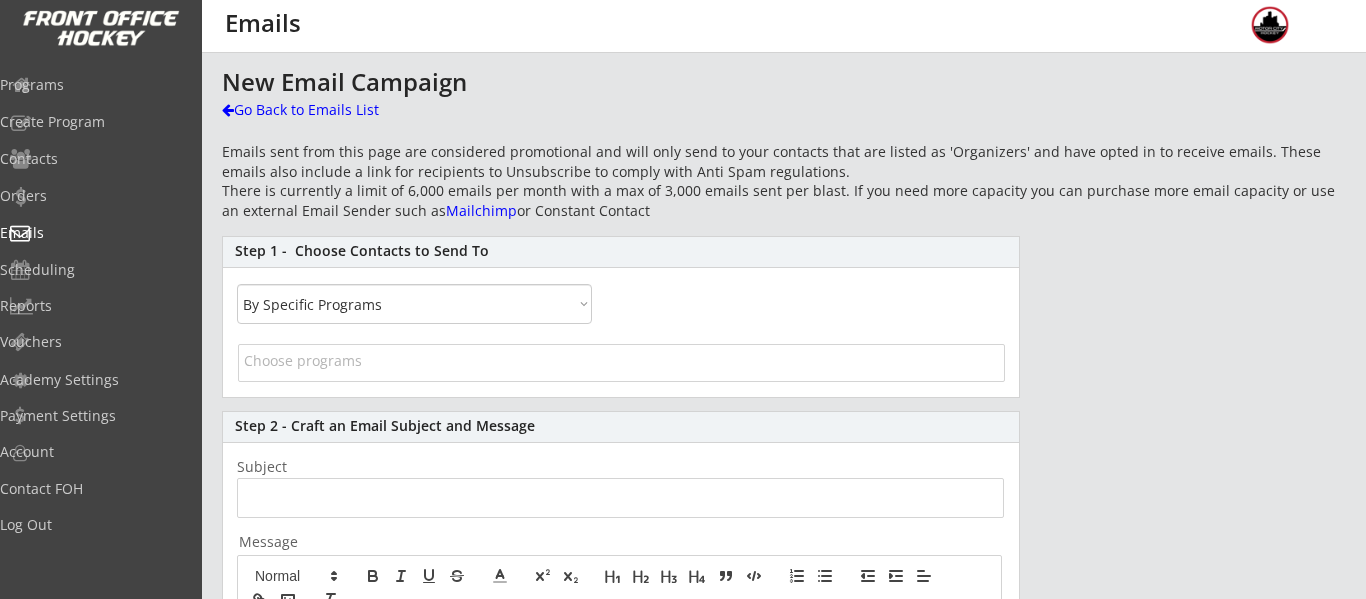 click at bounding box center (621, 360) 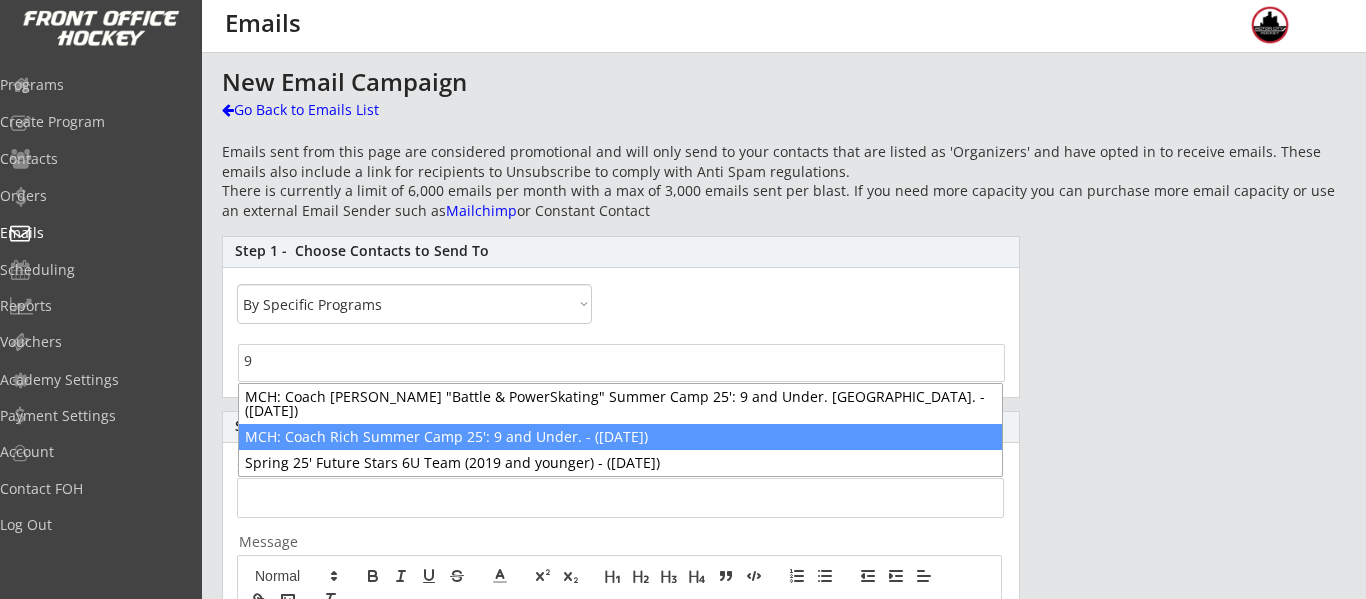 type on "9" 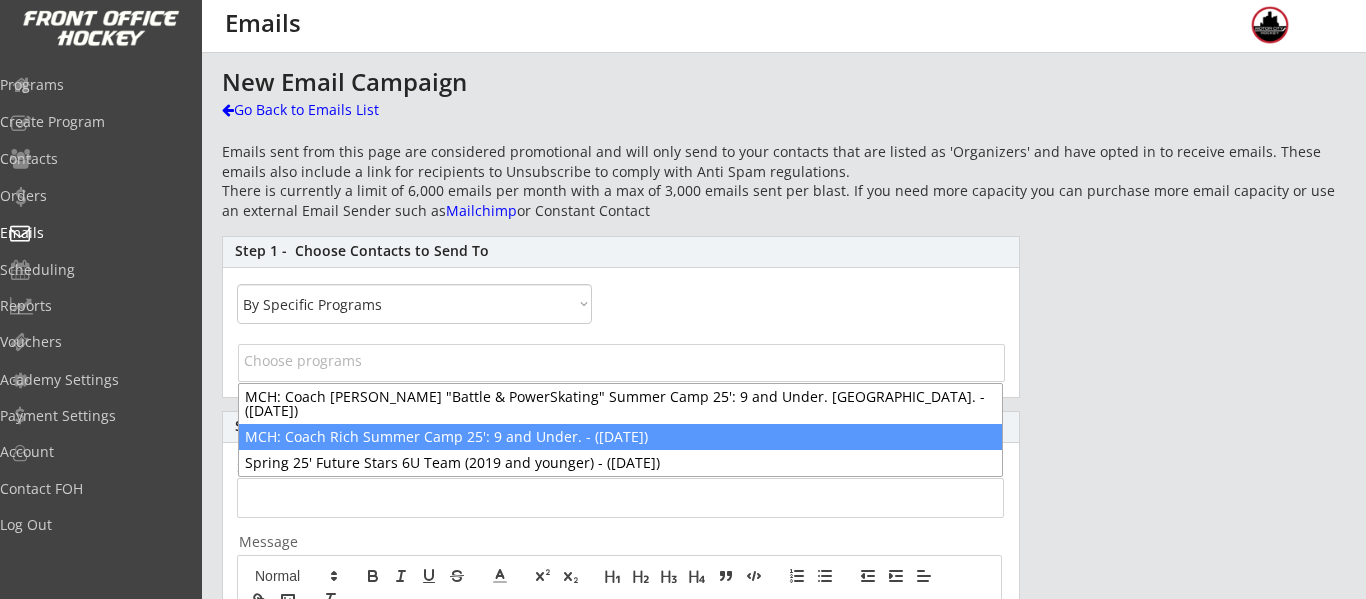 select on "1348695171700984260__LOOKUP__1737570346688x478383083214602200" 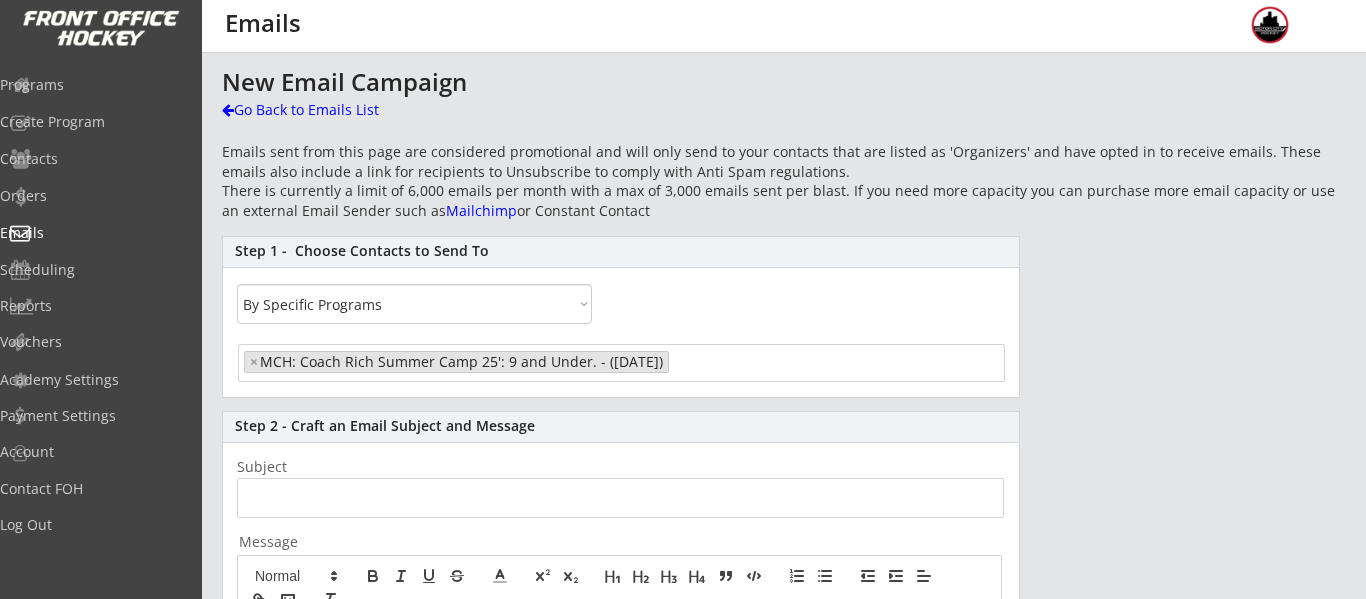 scroll, scrollTop: 3196, scrollLeft: 0, axis: vertical 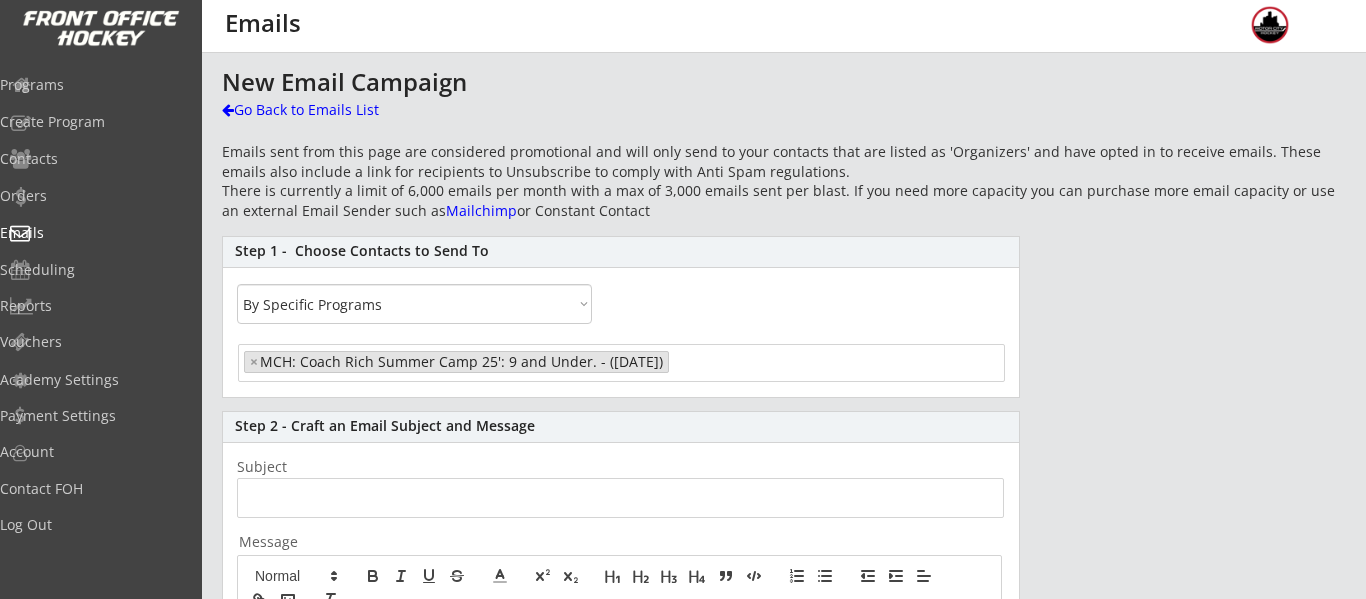 click at bounding box center (752, 360) 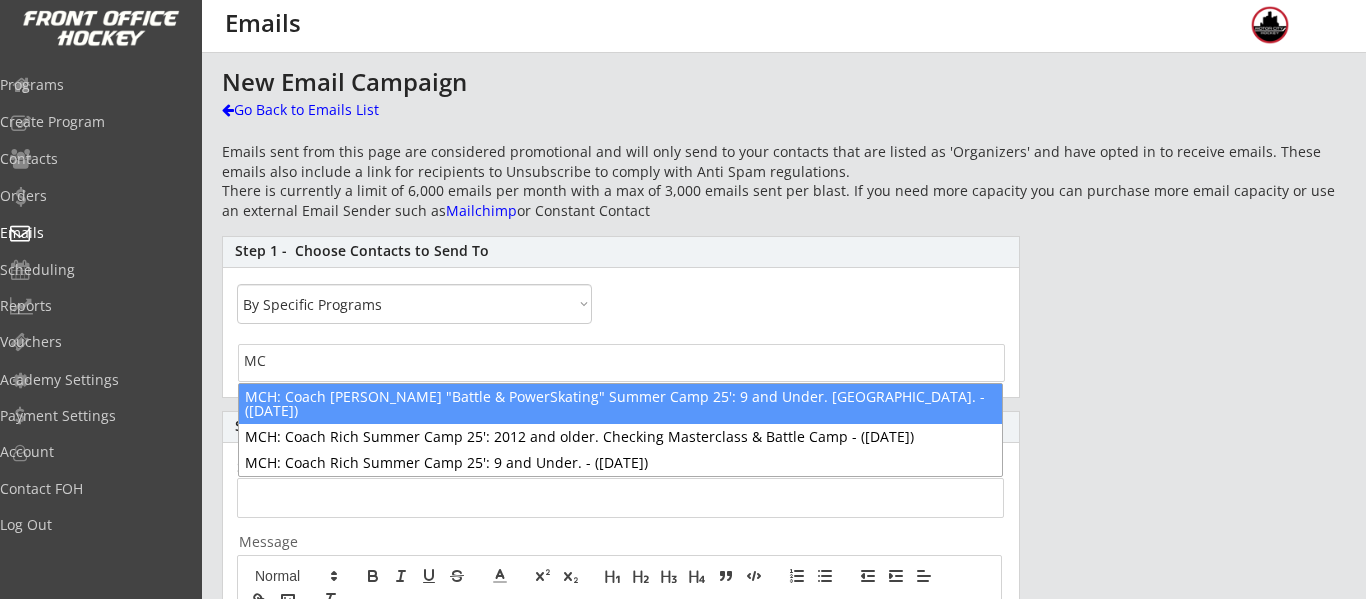 type on "M" 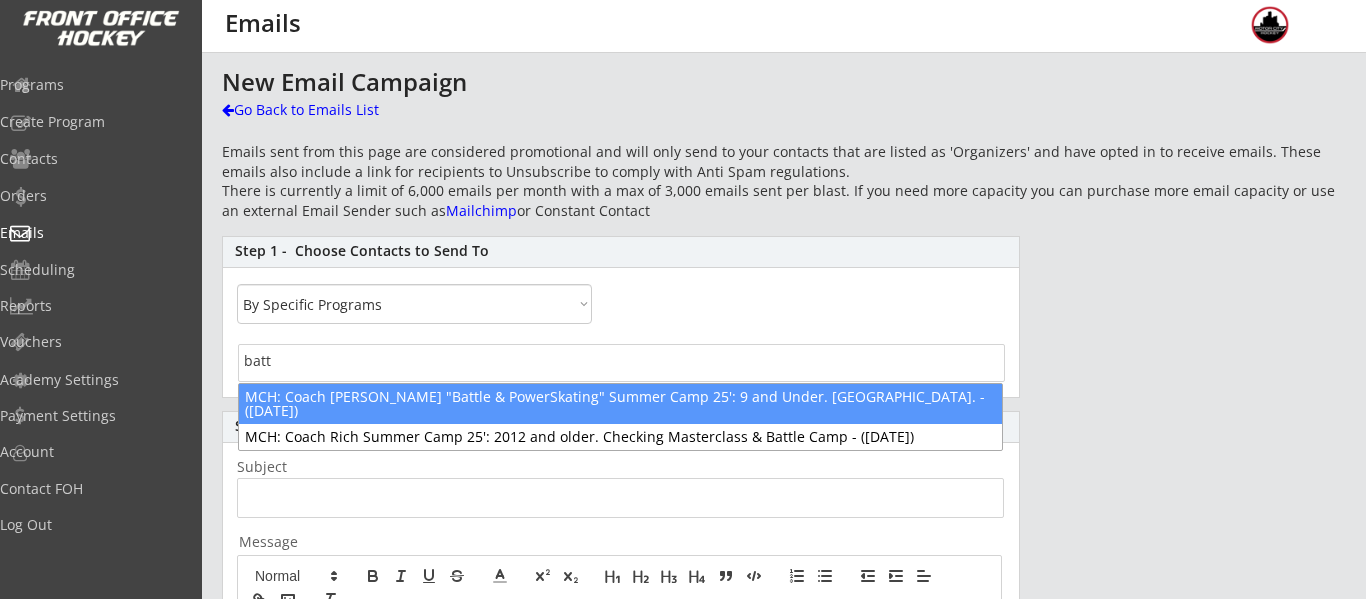 type on "batt" 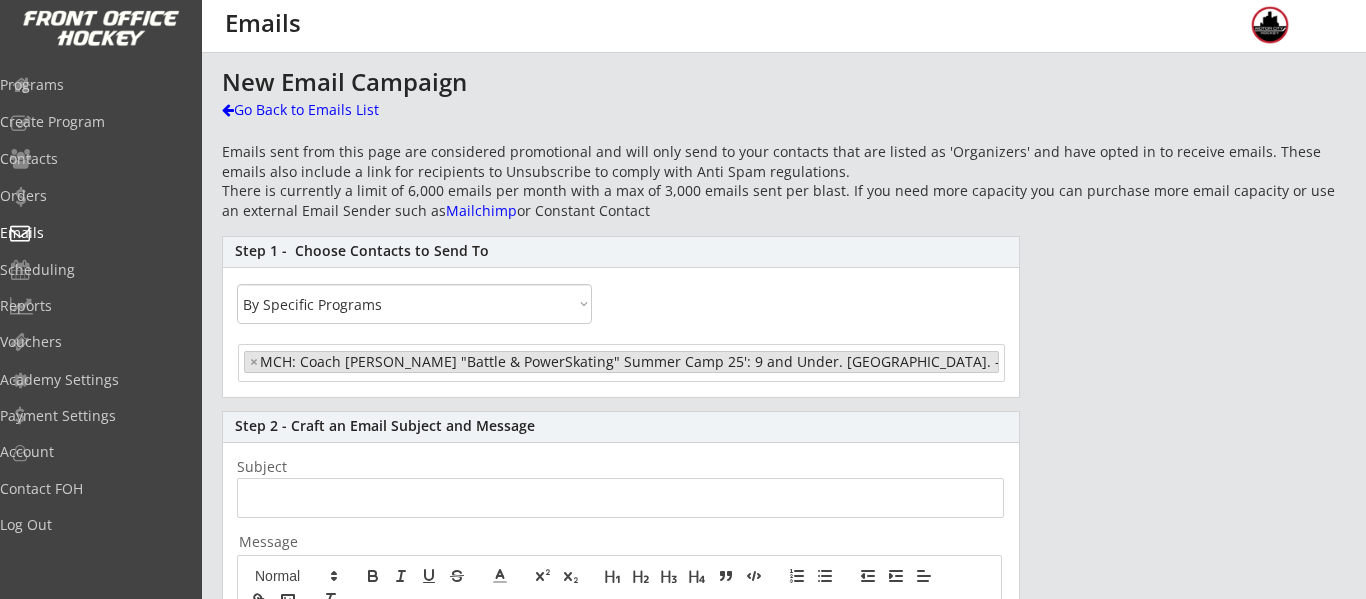 click at bounding box center [620, 498] 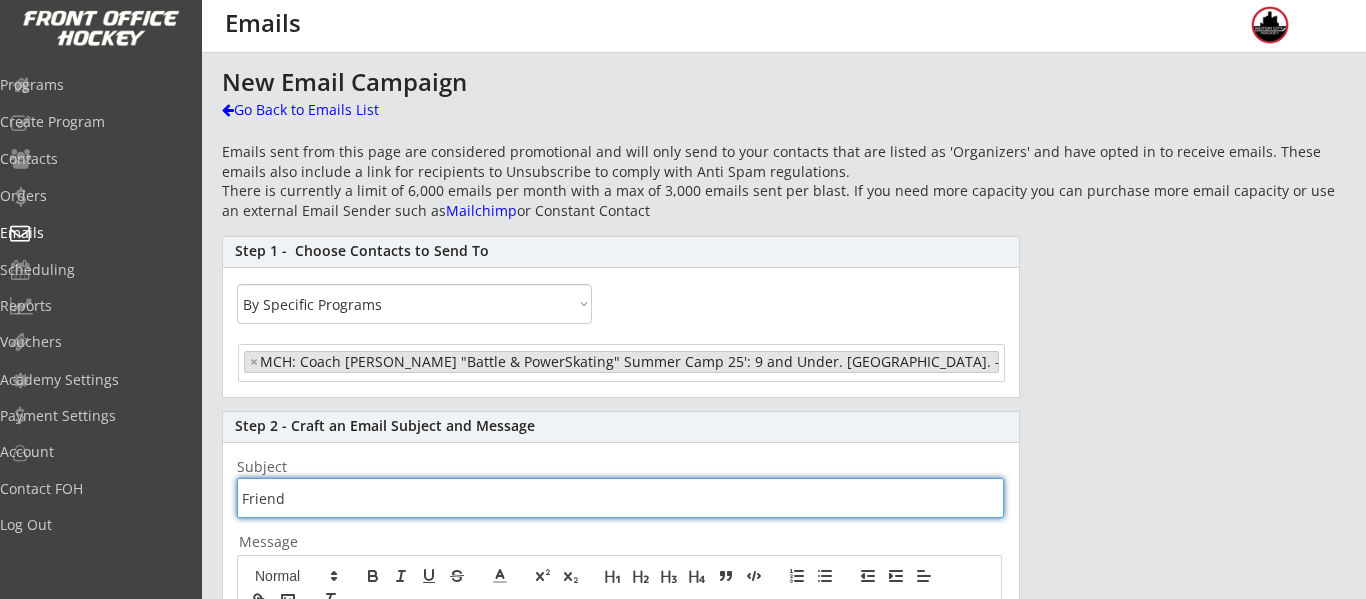type on "Friendy" 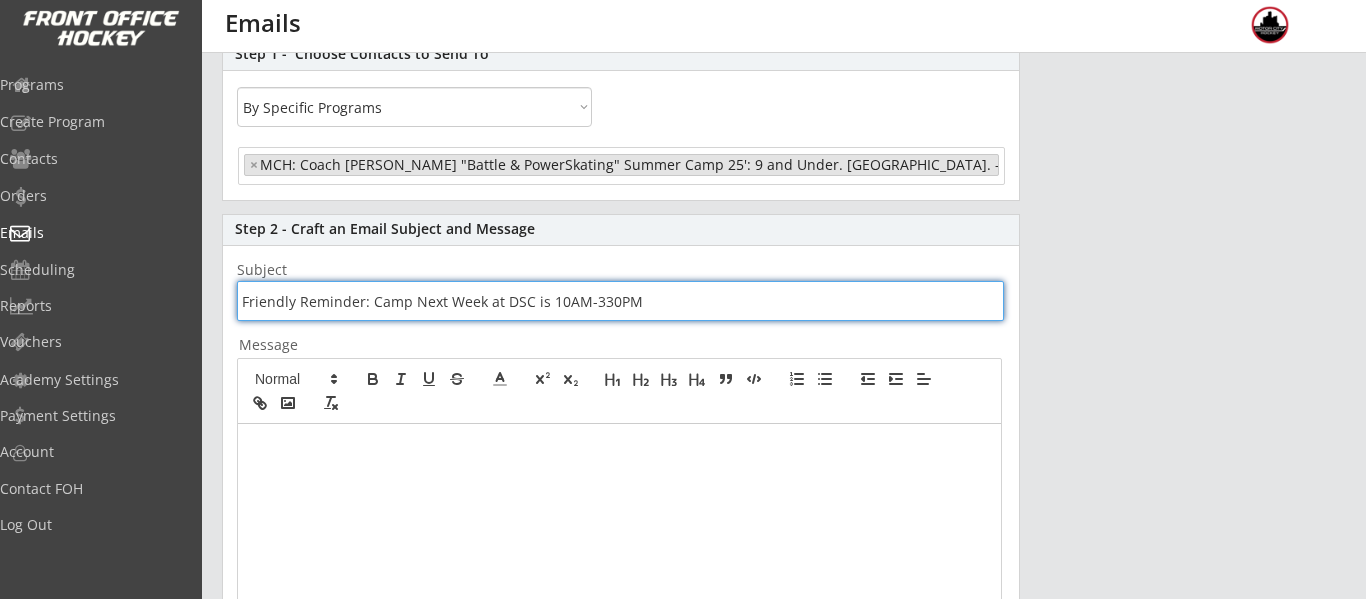 scroll, scrollTop: 208, scrollLeft: 0, axis: vertical 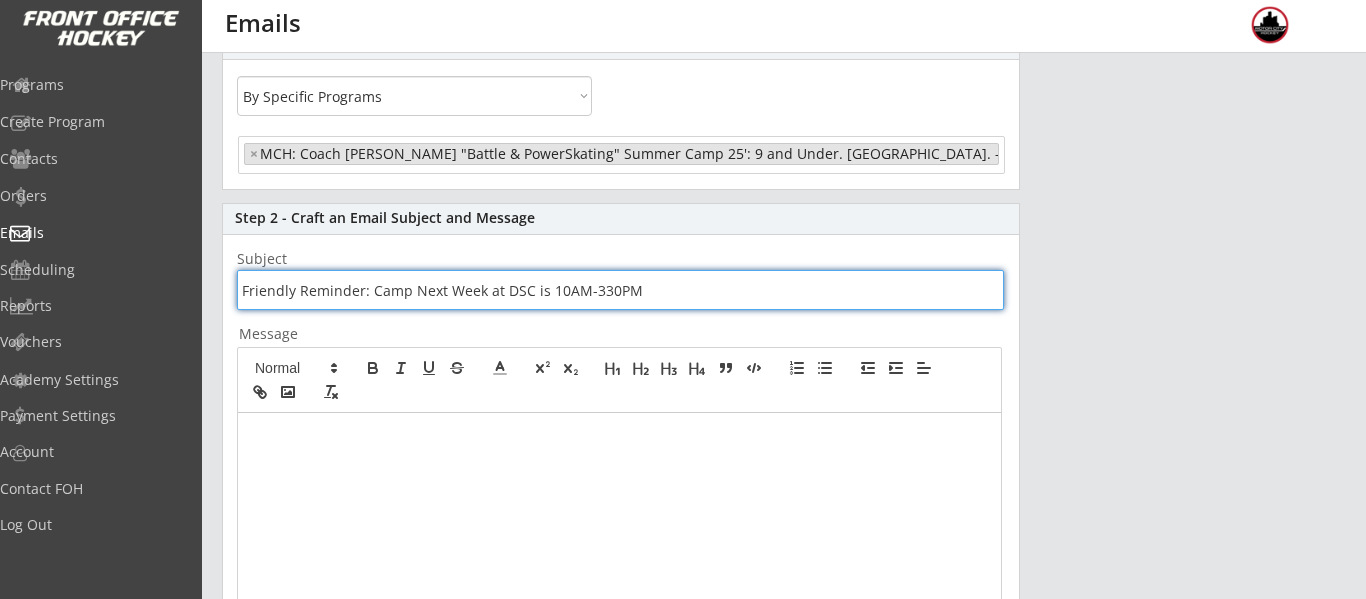 type on "Friendly Reminder: Camp Next Week at DSC is 10AM-330PM" 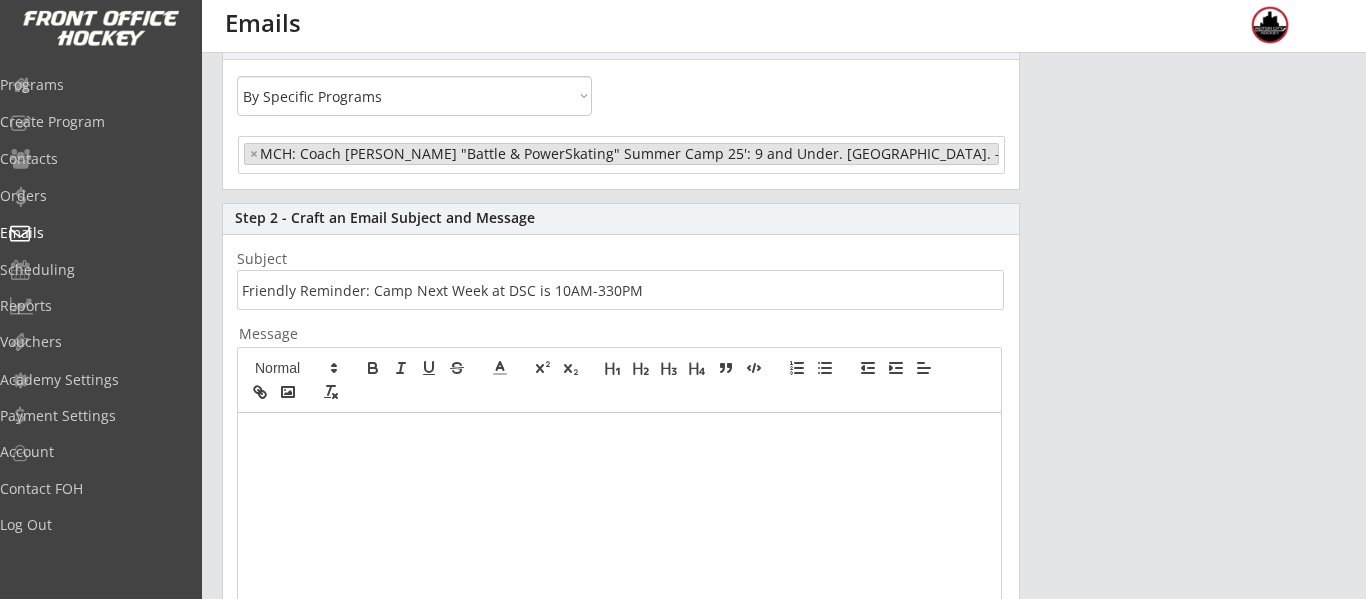 type 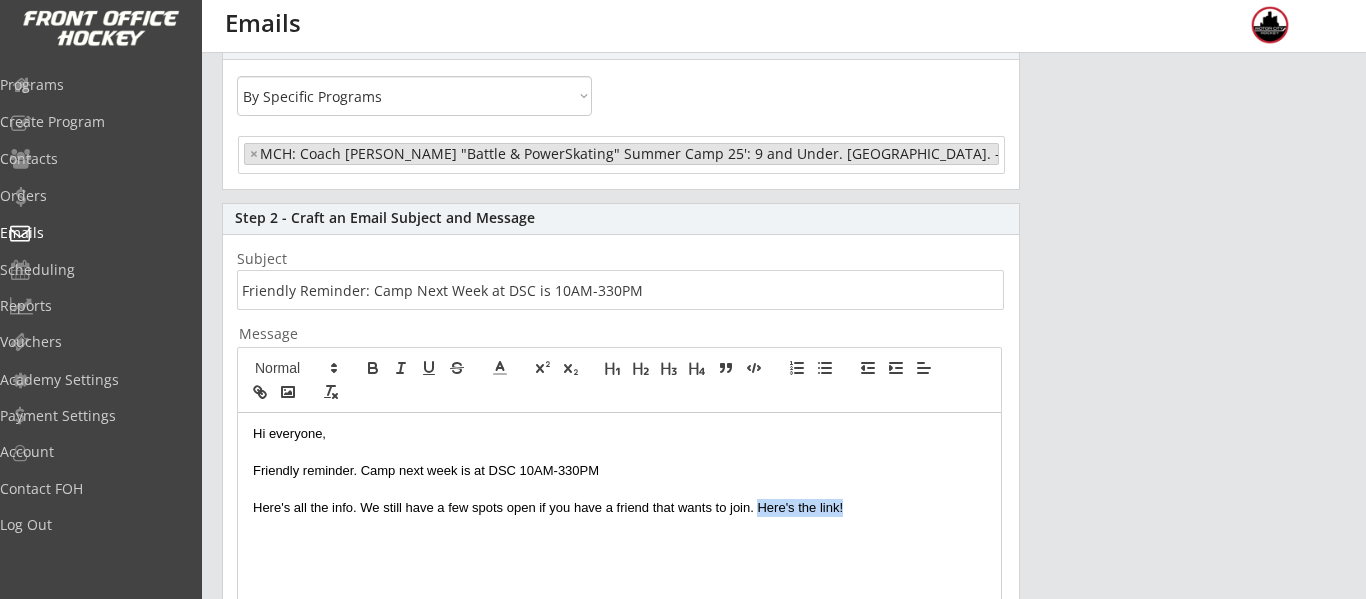 drag, startPoint x: 767, startPoint y: 505, endPoint x: 889, endPoint y: 513, distance: 122.26202 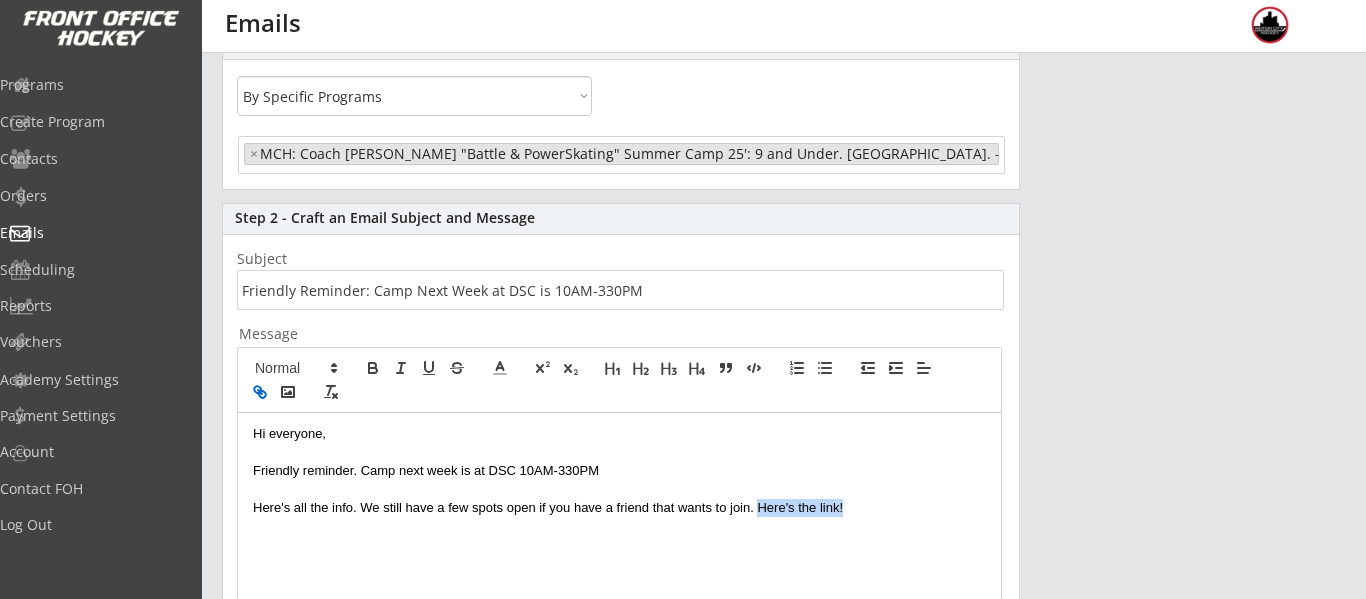 click 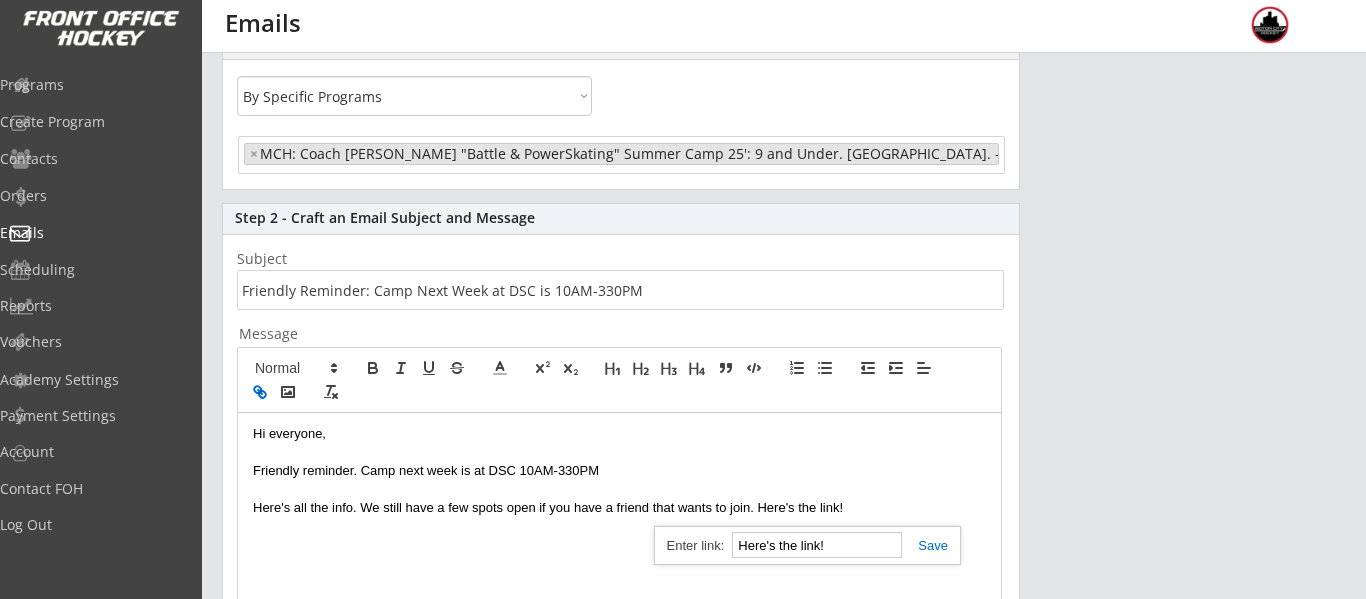 paste on "[URL][DOMAIN_NAME]" 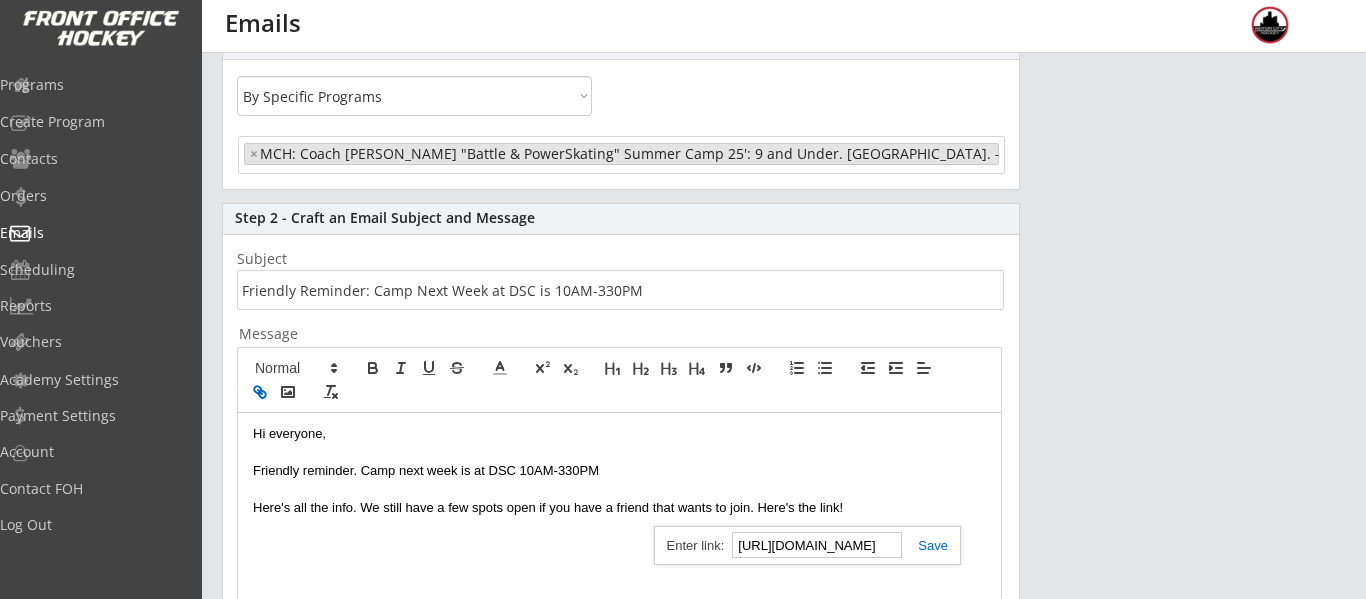 scroll, scrollTop: 0, scrollLeft: 318, axis: horizontal 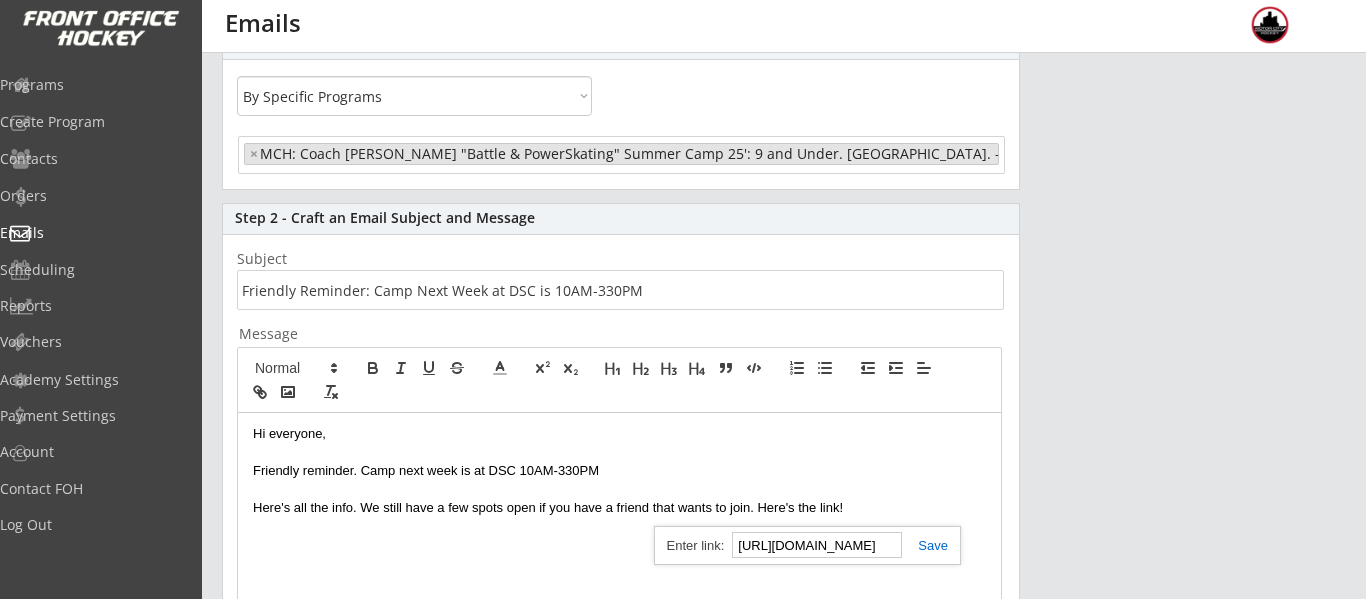 type on "[URL][DOMAIN_NAME]" 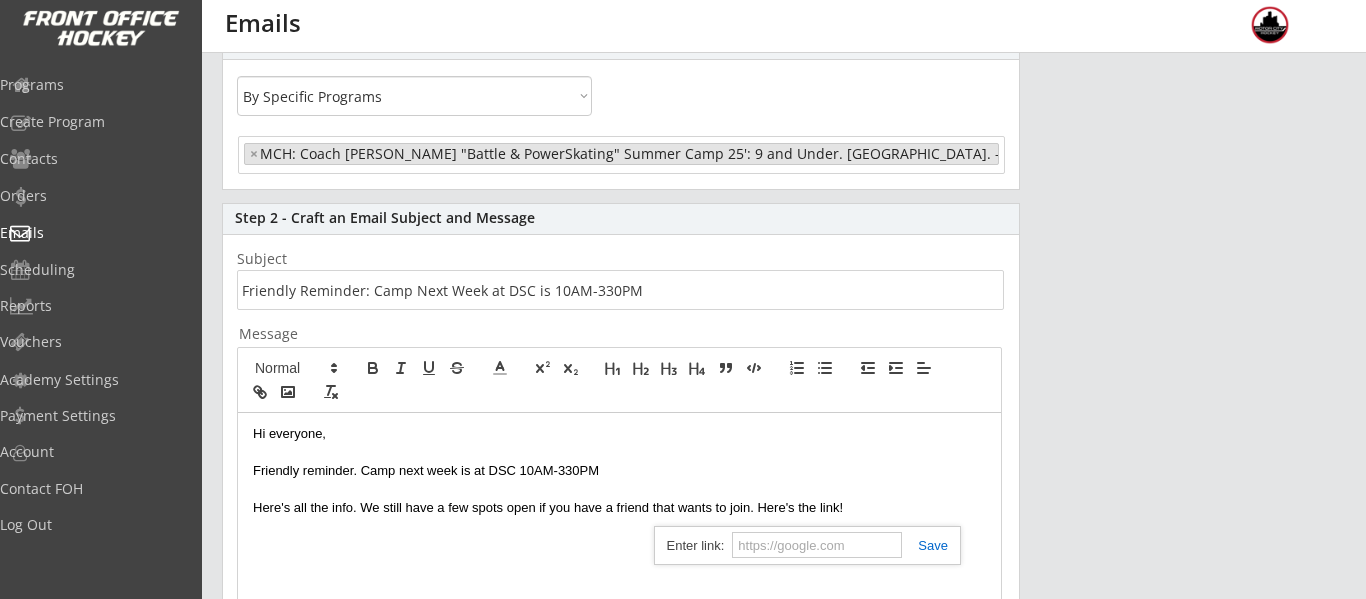 scroll, scrollTop: 0, scrollLeft: 0, axis: both 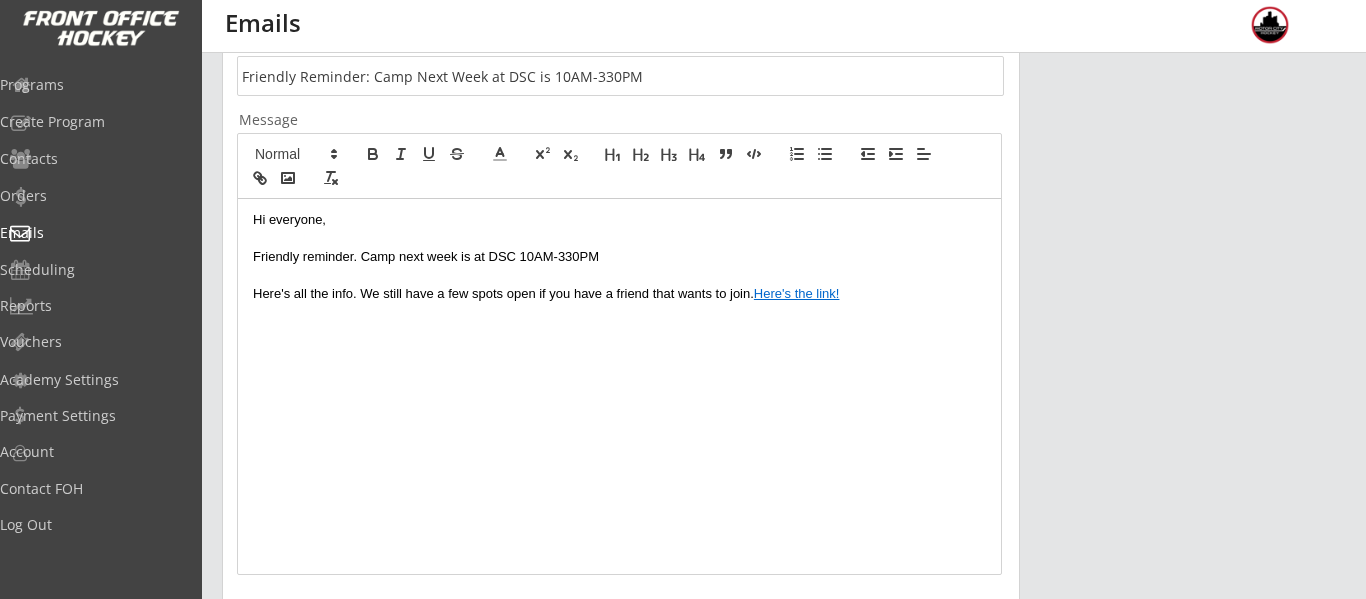 click on "Here's all the info. We still have a few spots open if you have a friend that wants to join.  Here's the link!" at bounding box center [619, 294] 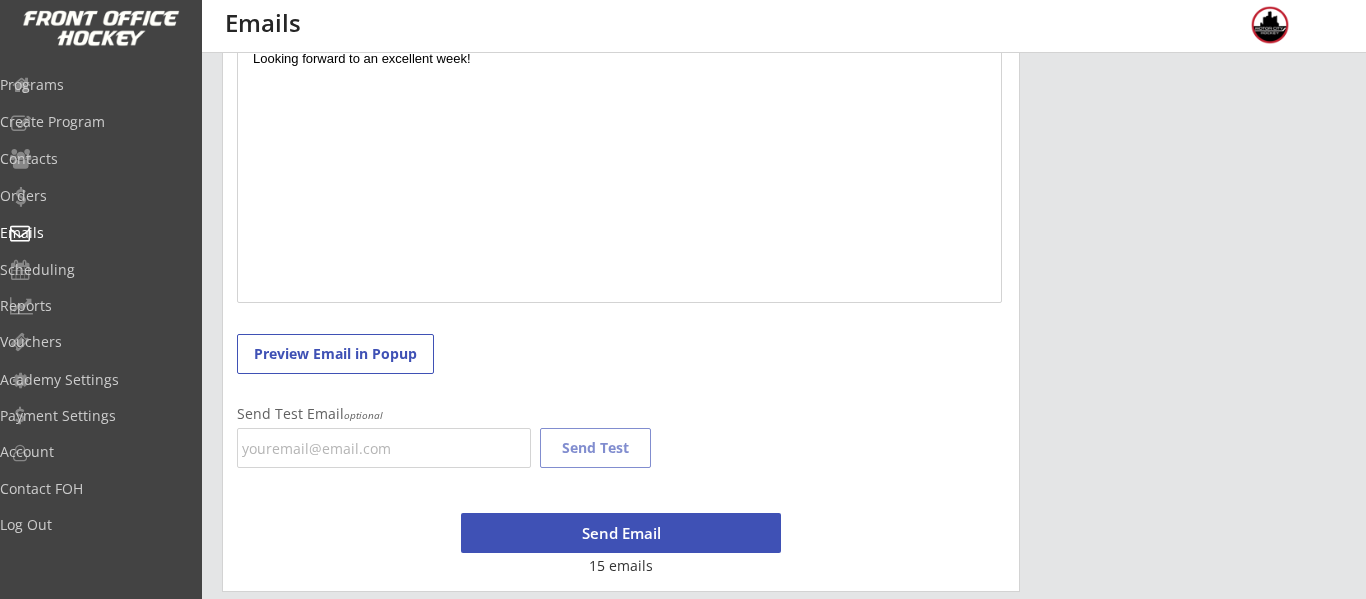 scroll, scrollTop: 699, scrollLeft: 0, axis: vertical 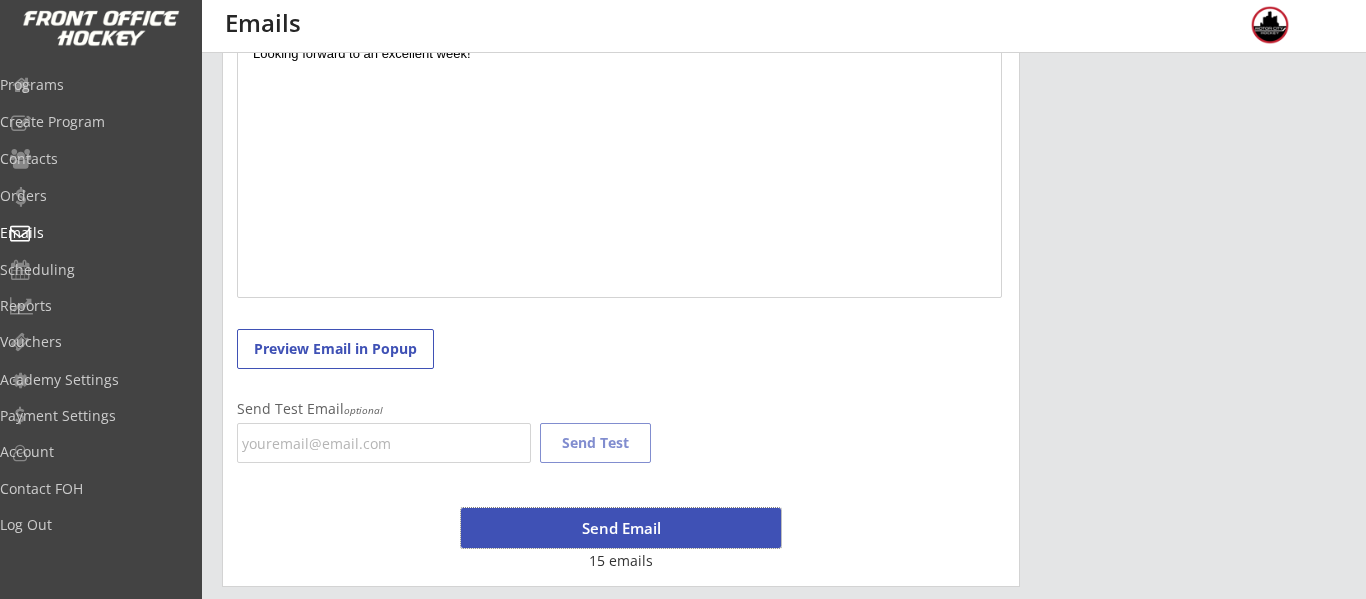 click on "Send Email" at bounding box center (621, 528) 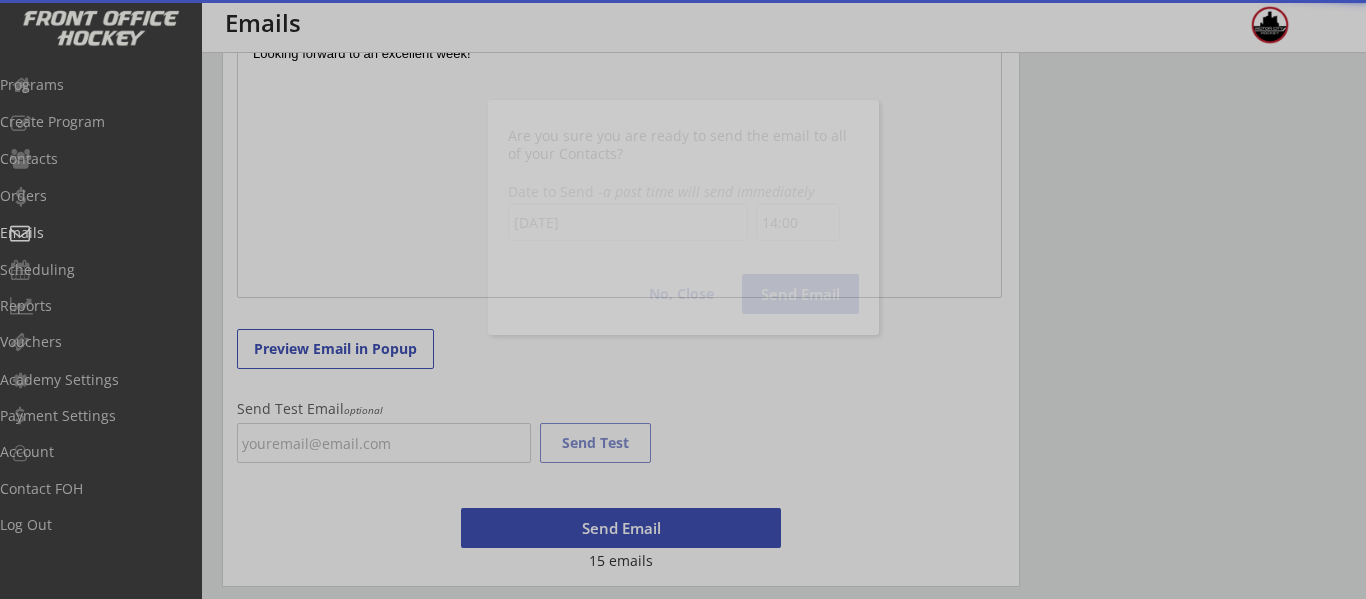 scroll, scrollTop: 1163, scrollLeft: 0, axis: vertical 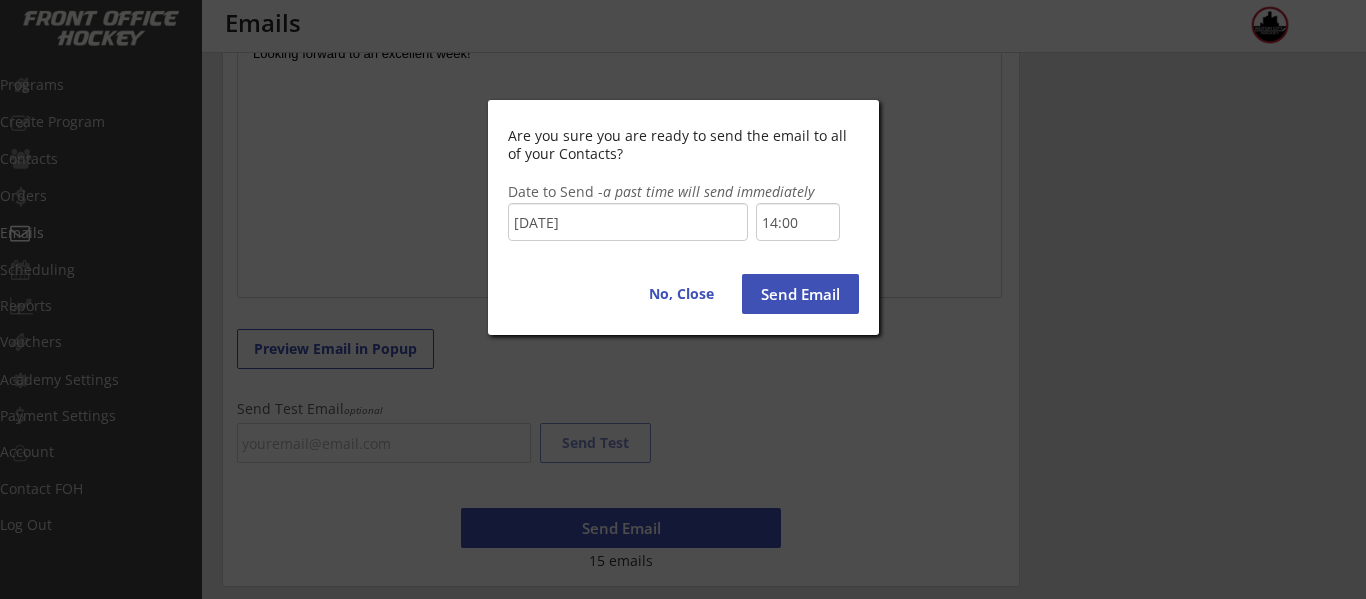 click on "14:00" at bounding box center [798, 222] 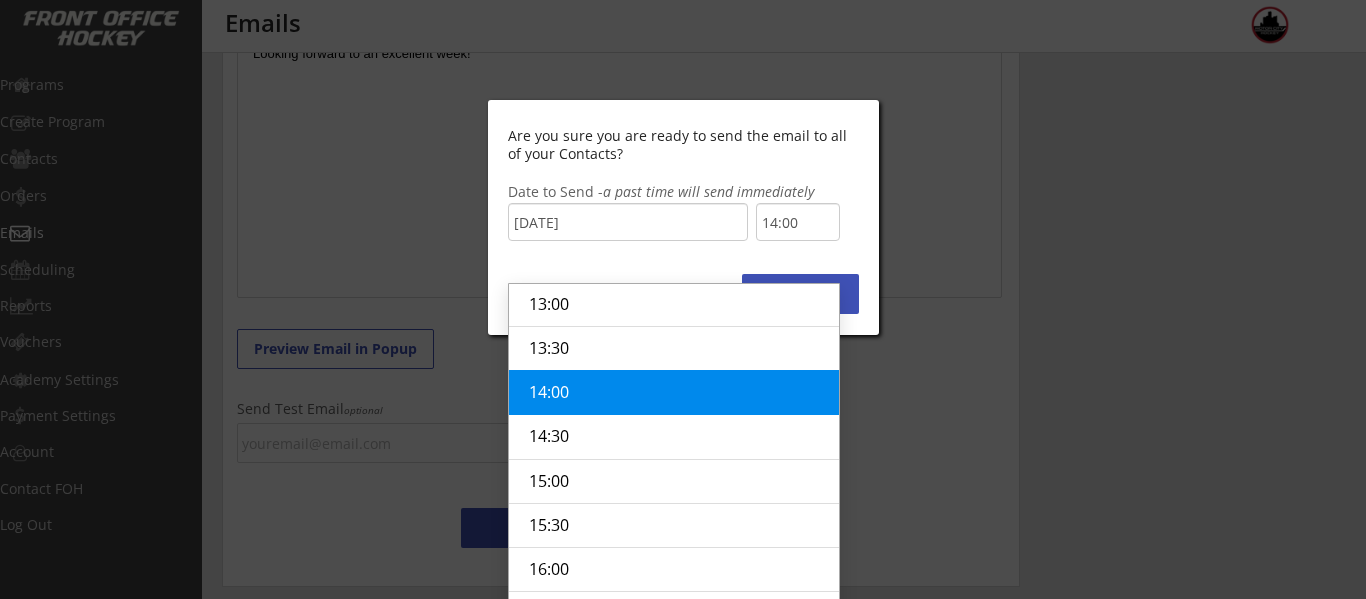 scroll, scrollTop: 741, scrollLeft: 0, axis: vertical 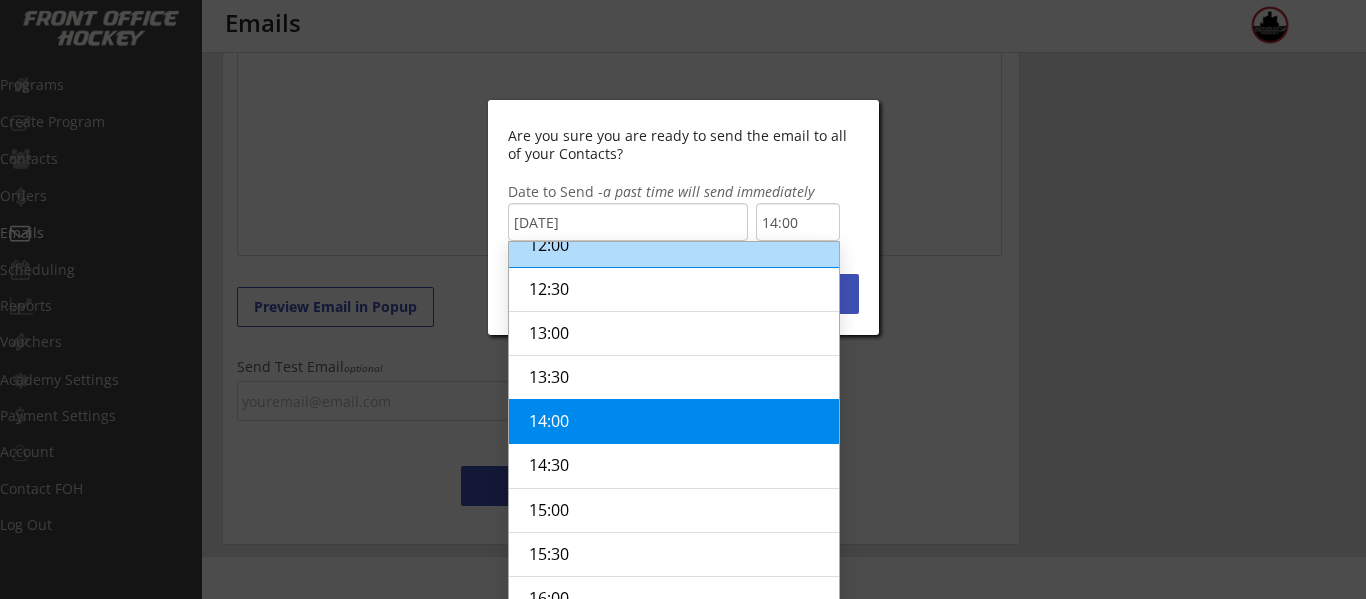 click on "12:00" at bounding box center (674, 245) 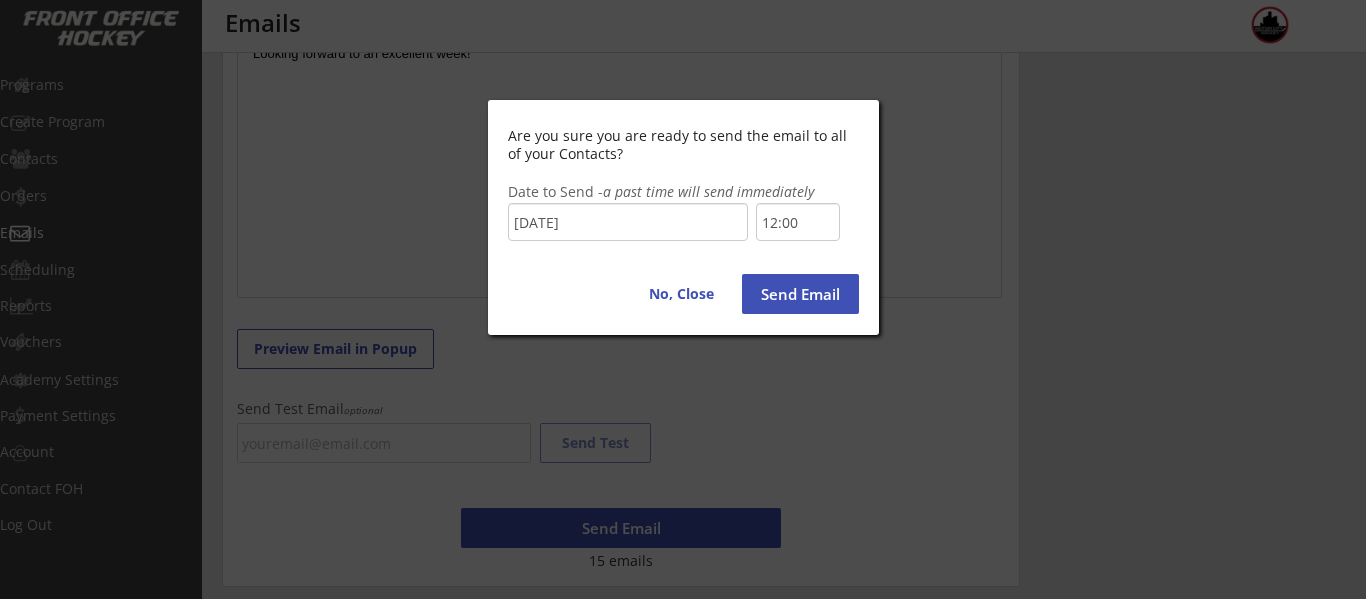 scroll, scrollTop: 986, scrollLeft: 0, axis: vertical 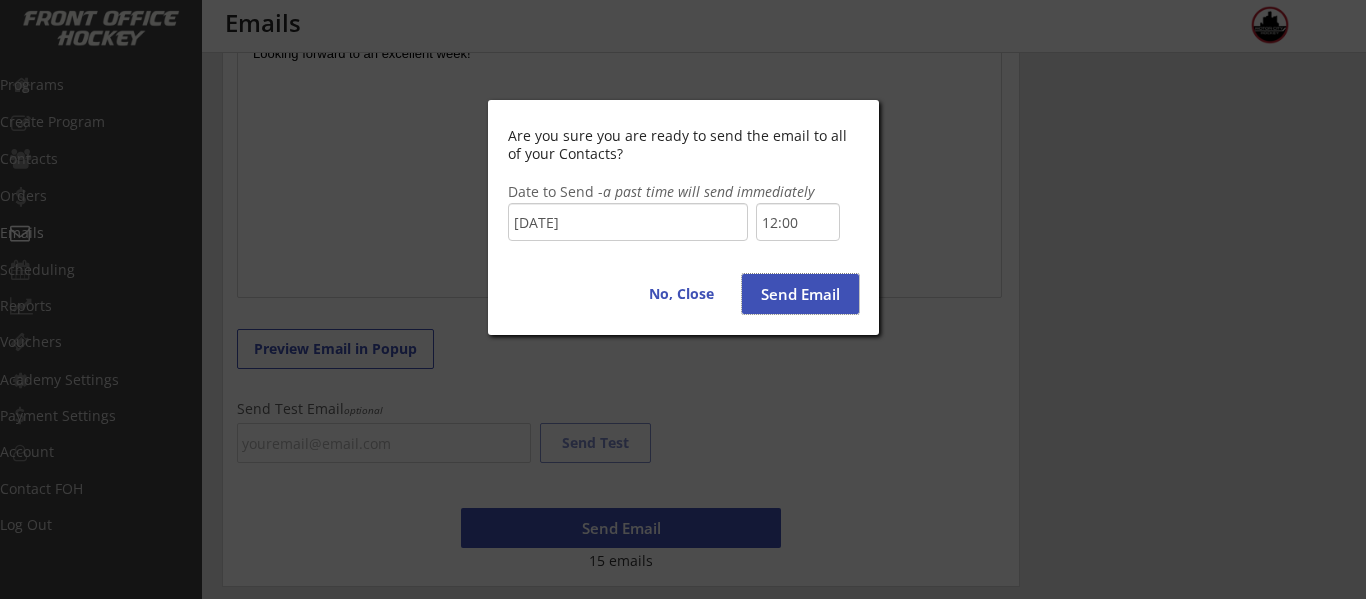 click on "Send Email" at bounding box center (800, 294) 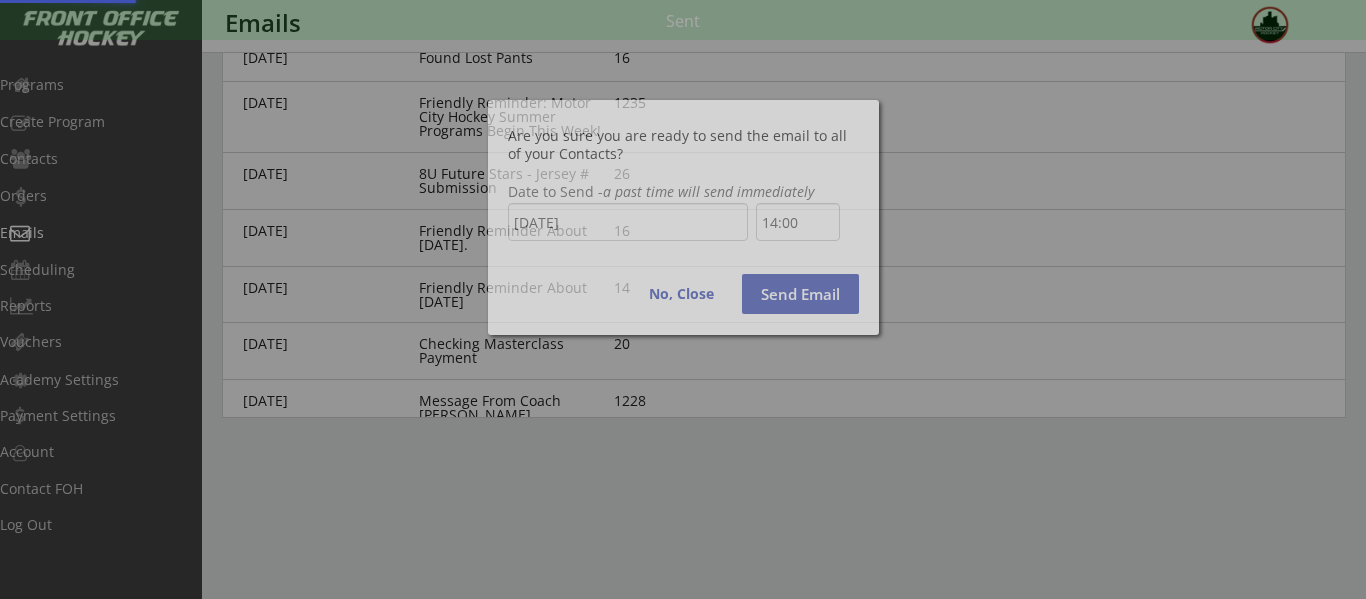 scroll, scrollTop: 0, scrollLeft: 0, axis: both 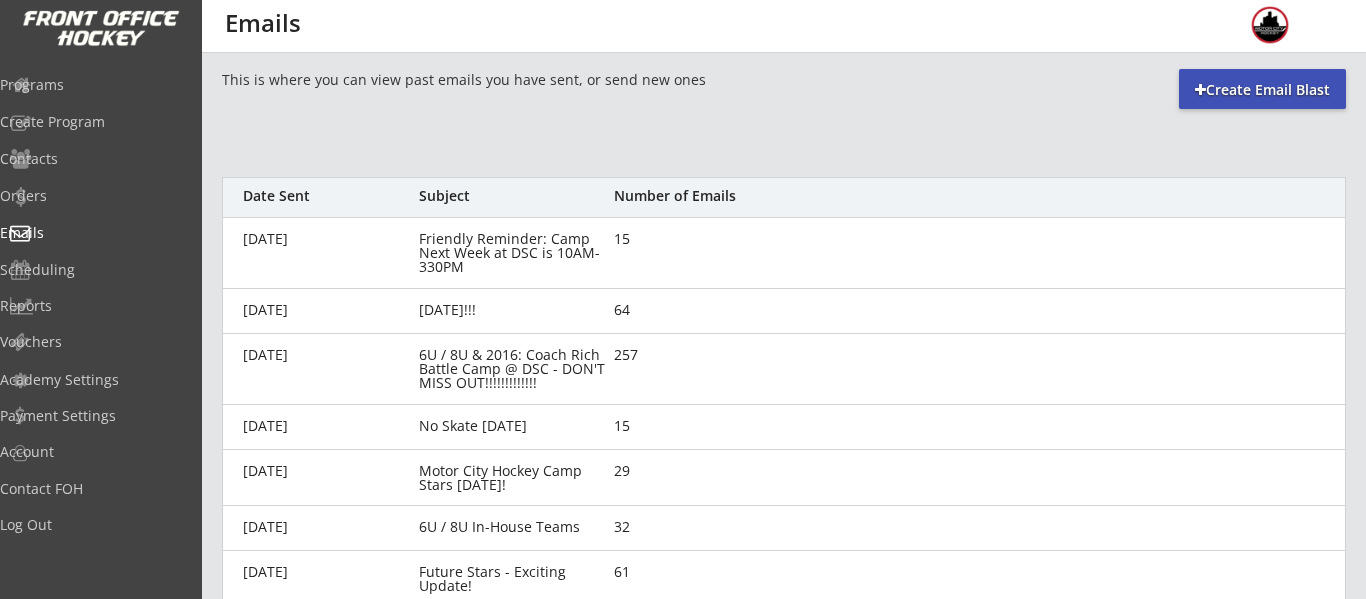 click on "Friendly Reminder: Camp Next Week at DSC is 10AM-330PM" at bounding box center [513, 253] 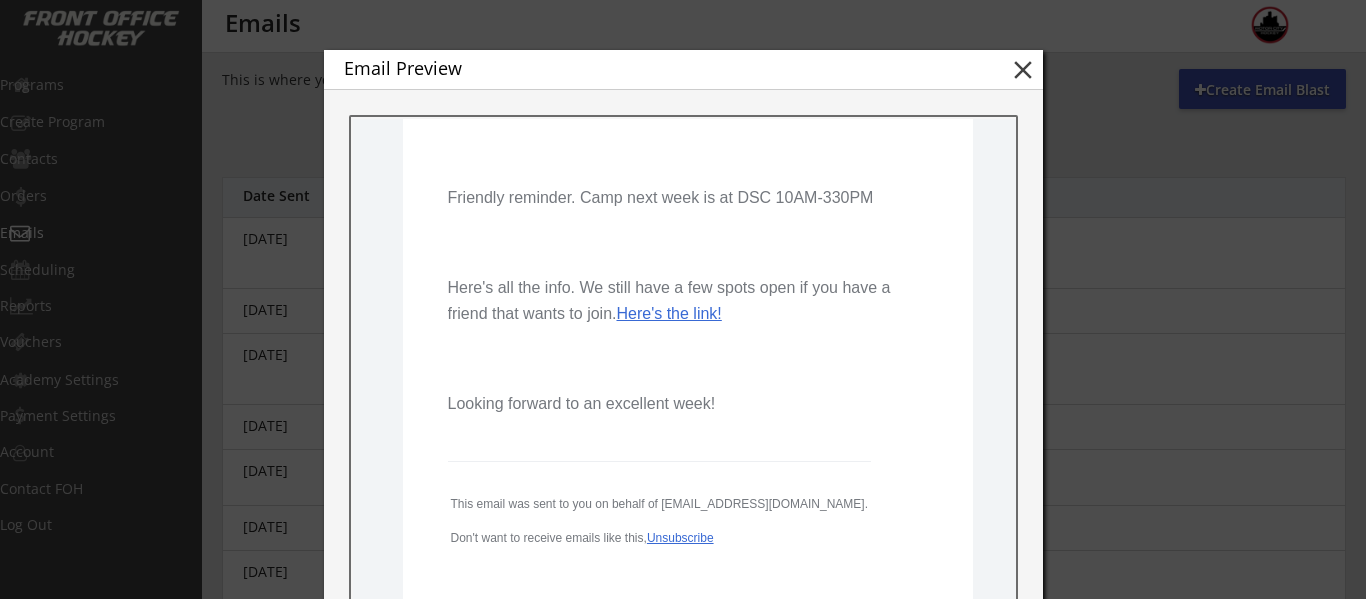 scroll, scrollTop: 334, scrollLeft: 0, axis: vertical 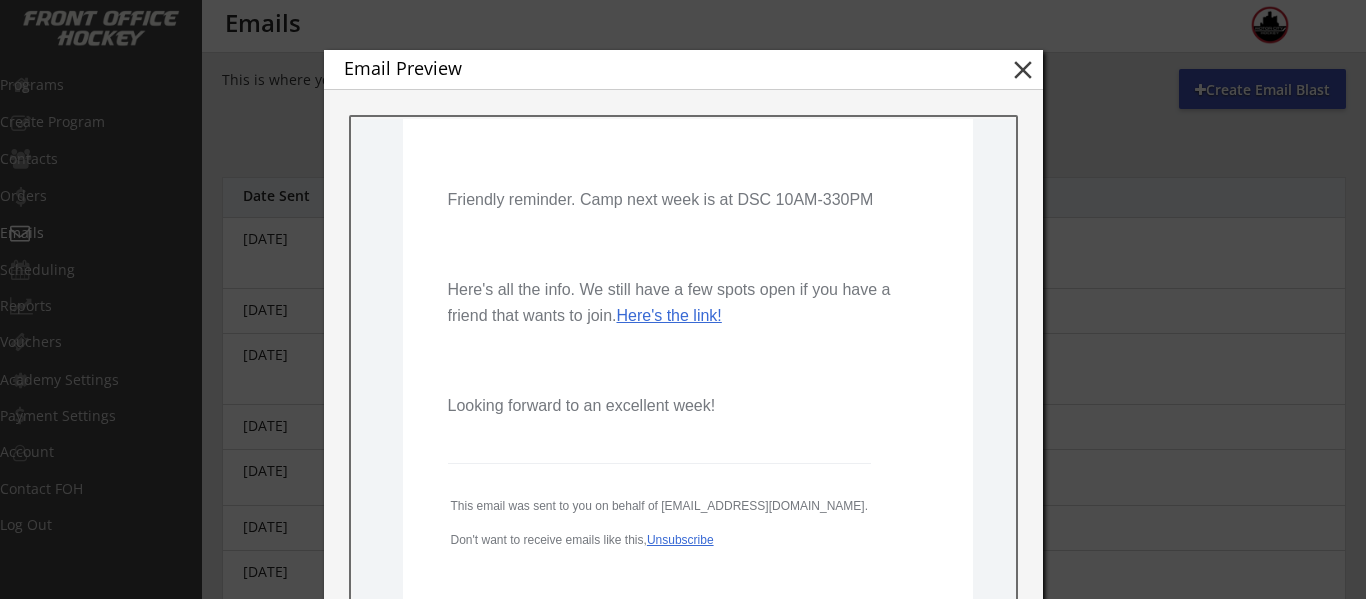 click on "Here's the link!" at bounding box center [667, 315] 